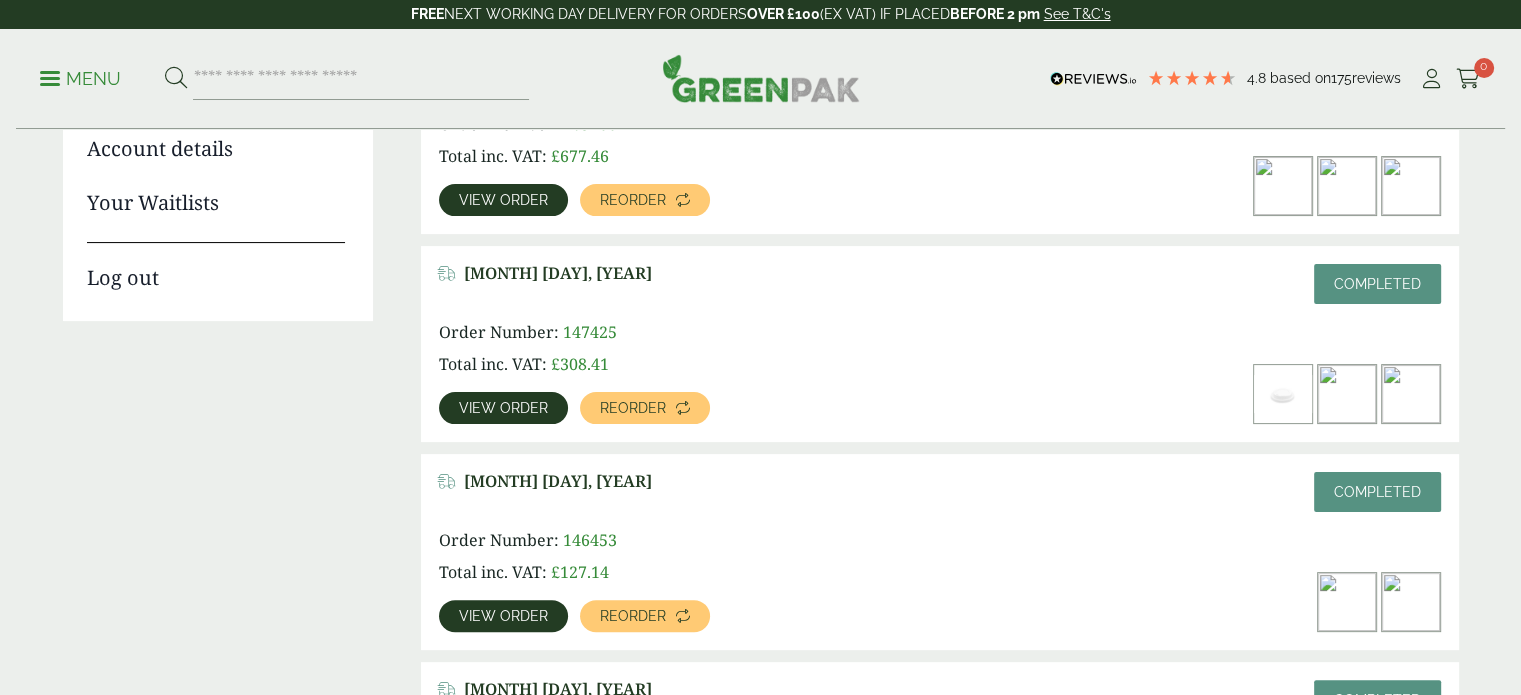 scroll, scrollTop: 400, scrollLeft: 0, axis: vertical 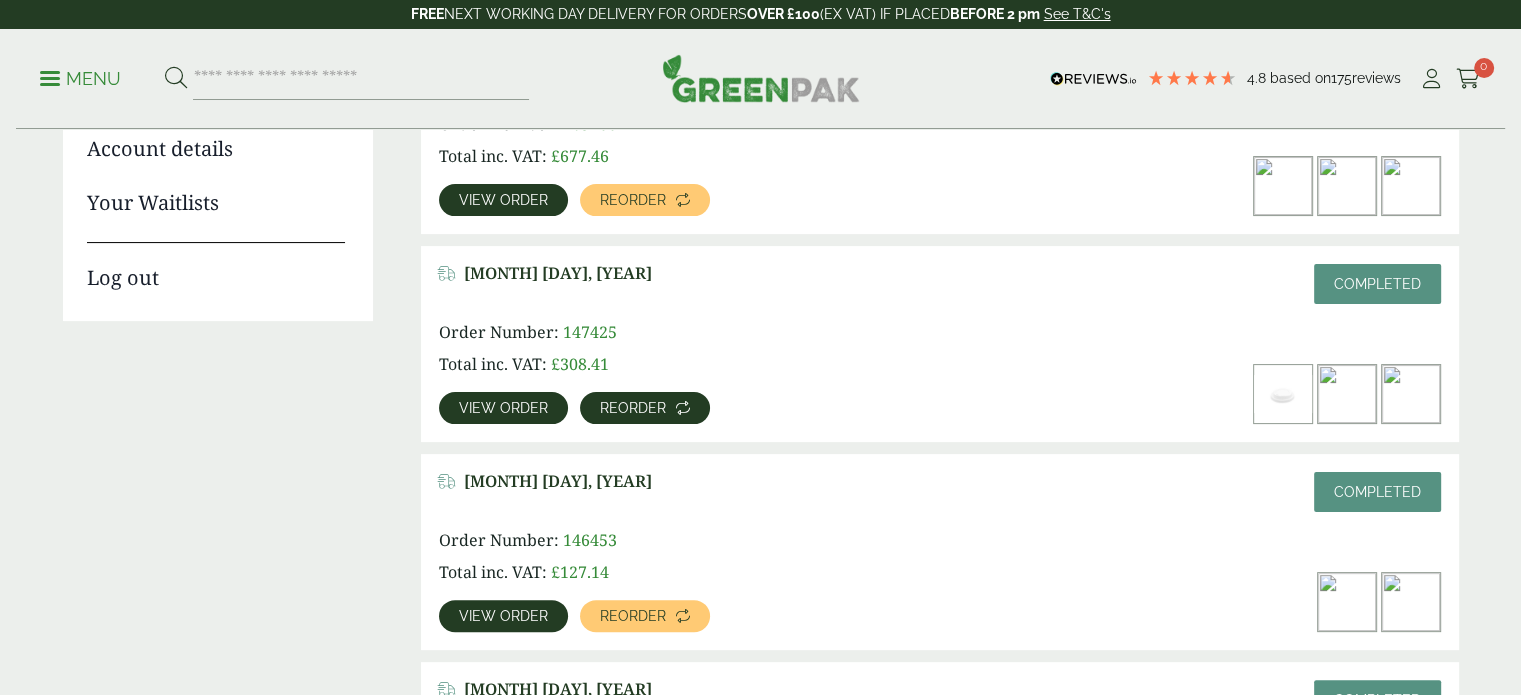 click on "Reorder" at bounding box center [633, 408] 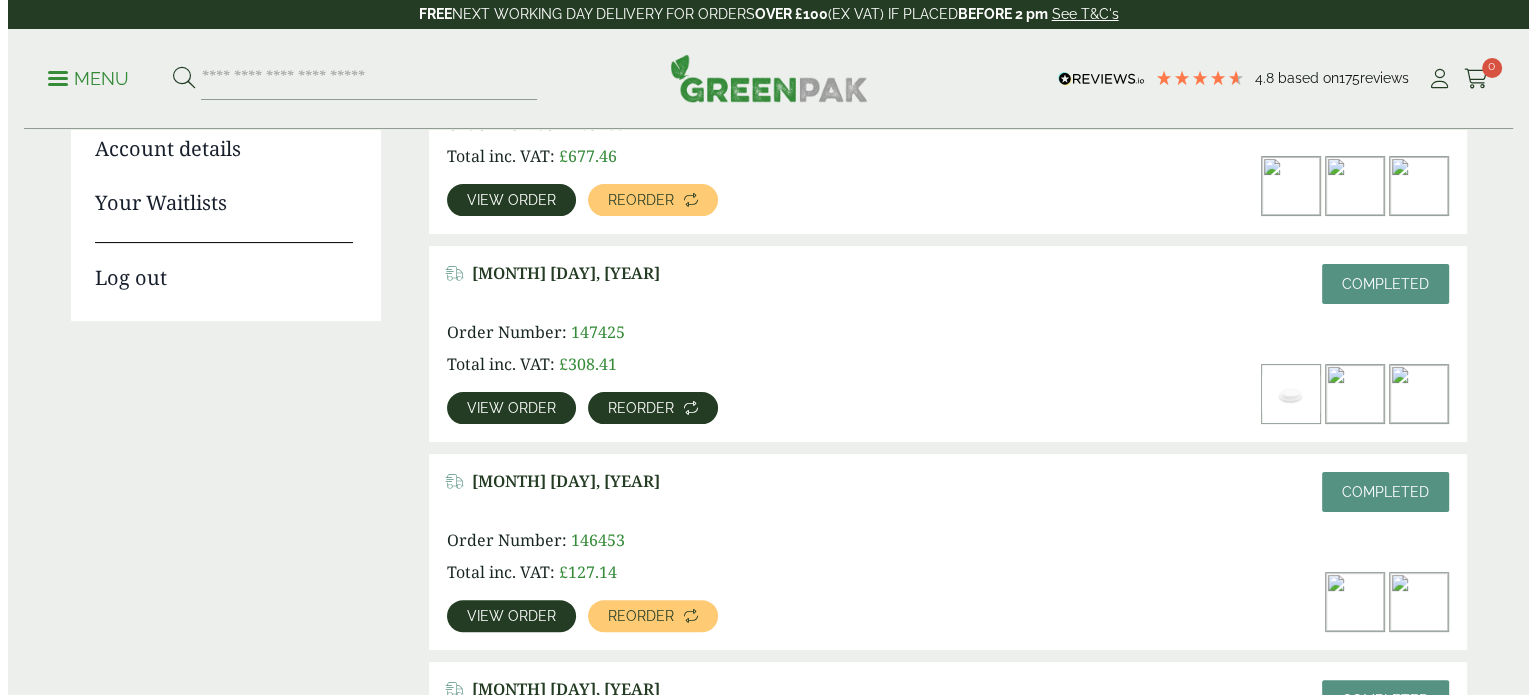 scroll, scrollTop: 0, scrollLeft: 0, axis: both 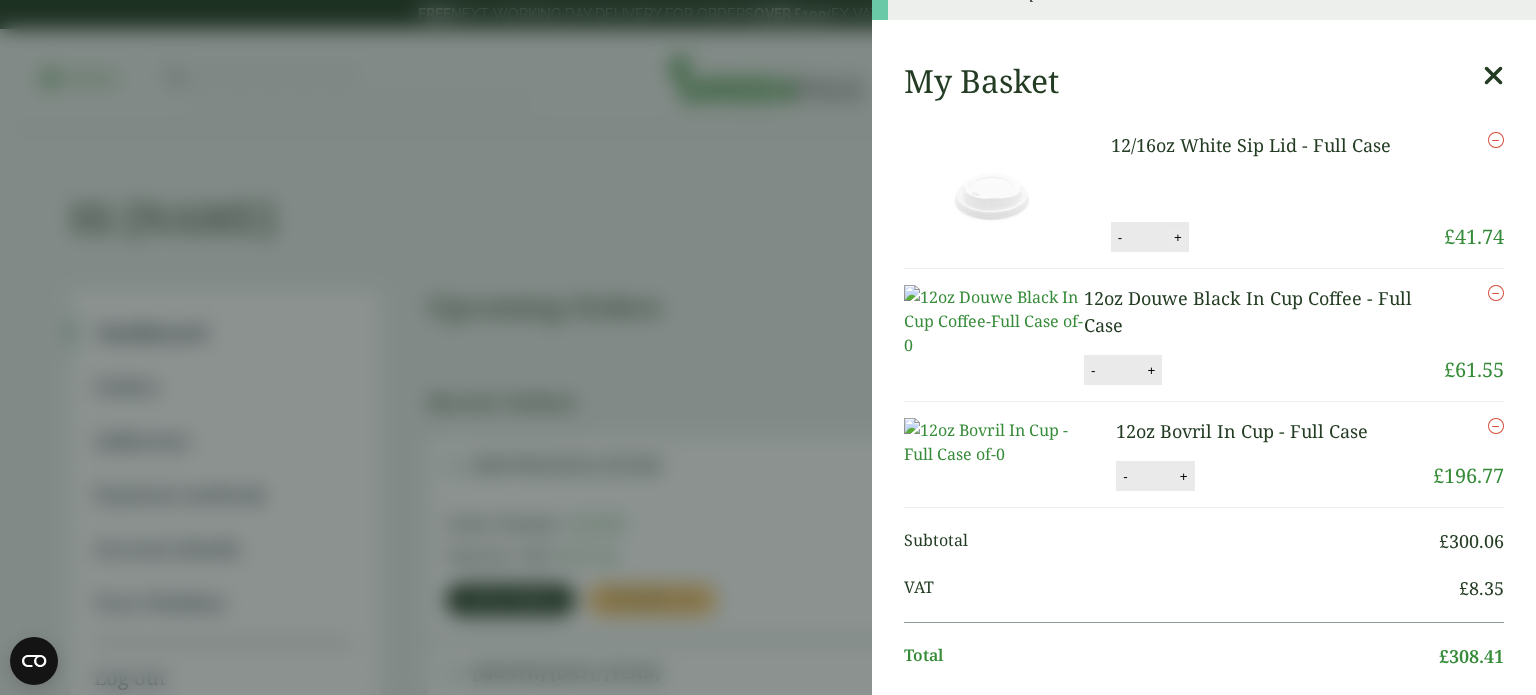 click on "+" at bounding box center (1178, 237) 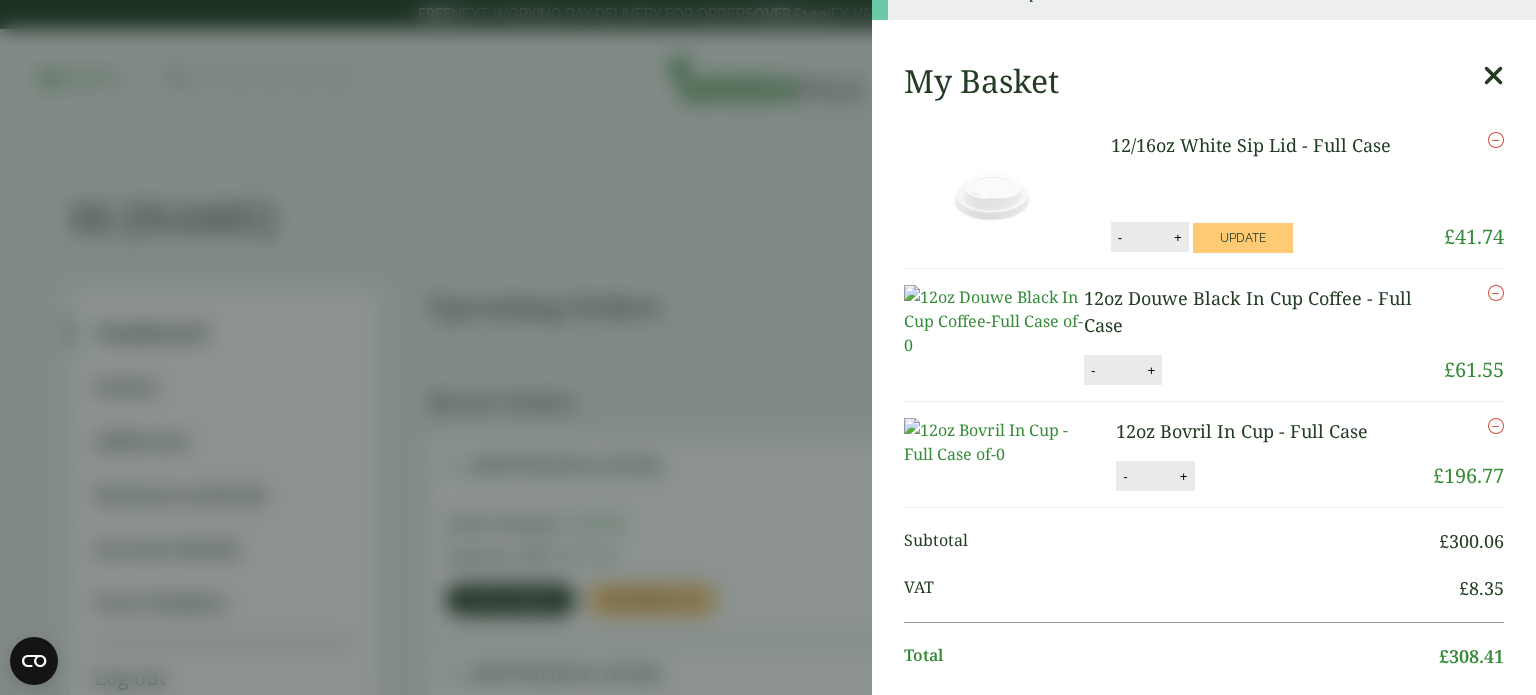 click on "+" at bounding box center (1178, 237) 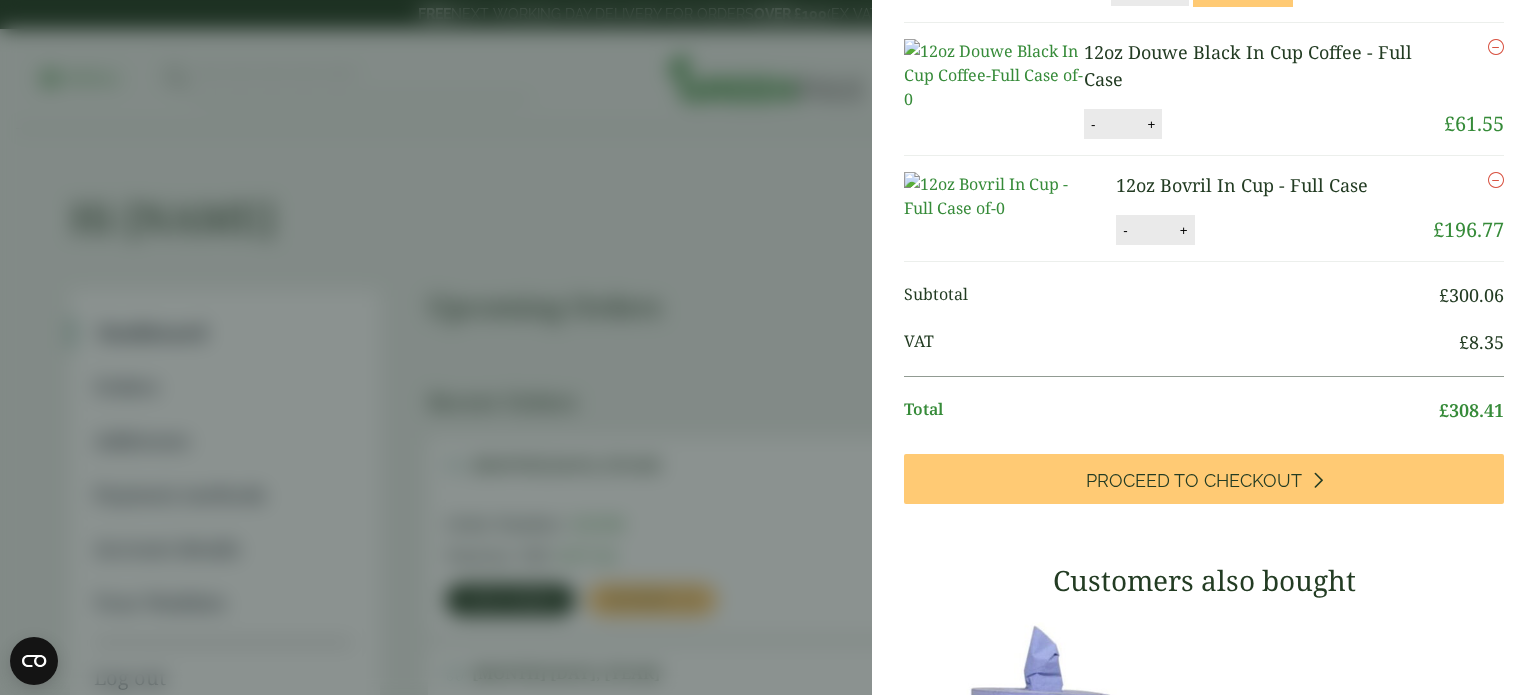 scroll, scrollTop: 4, scrollLeft: 0, axis: vertical 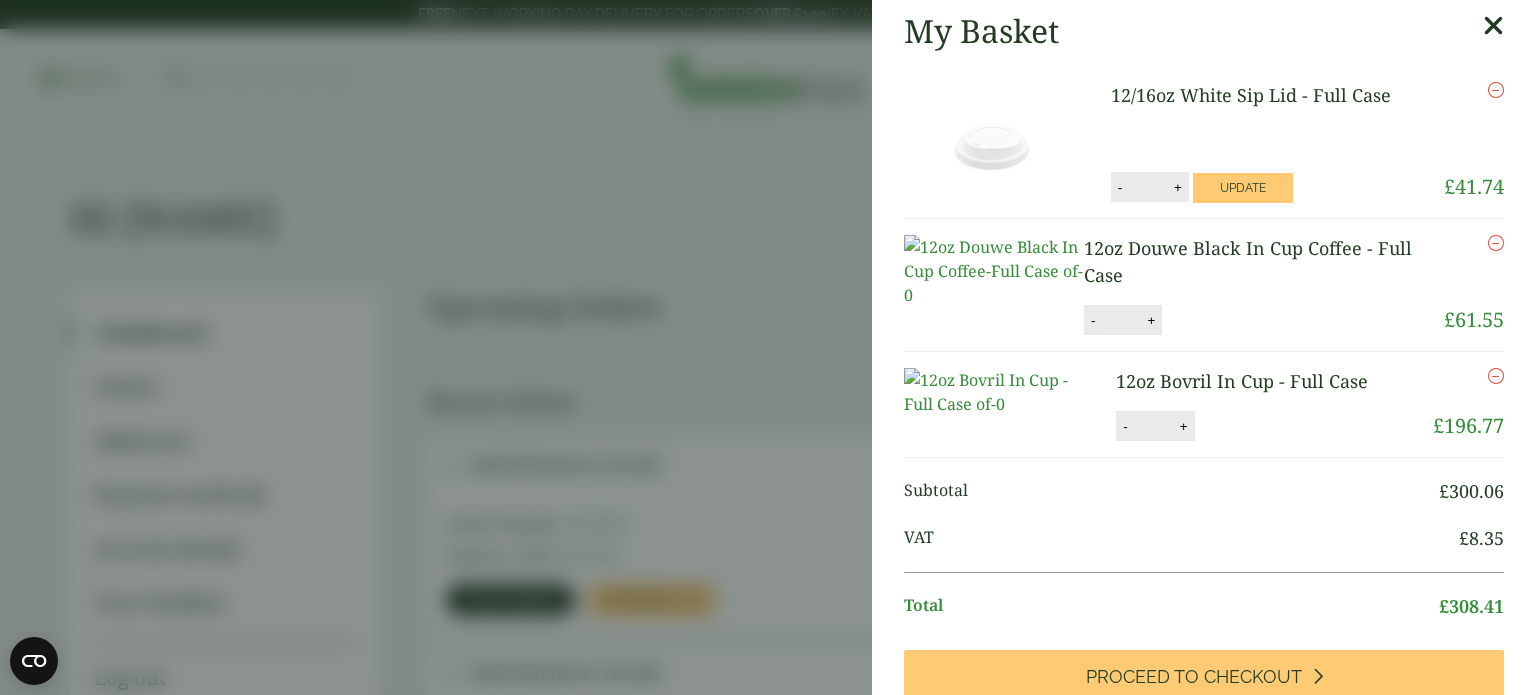 click on "-" at bounding box center (1093, 320) 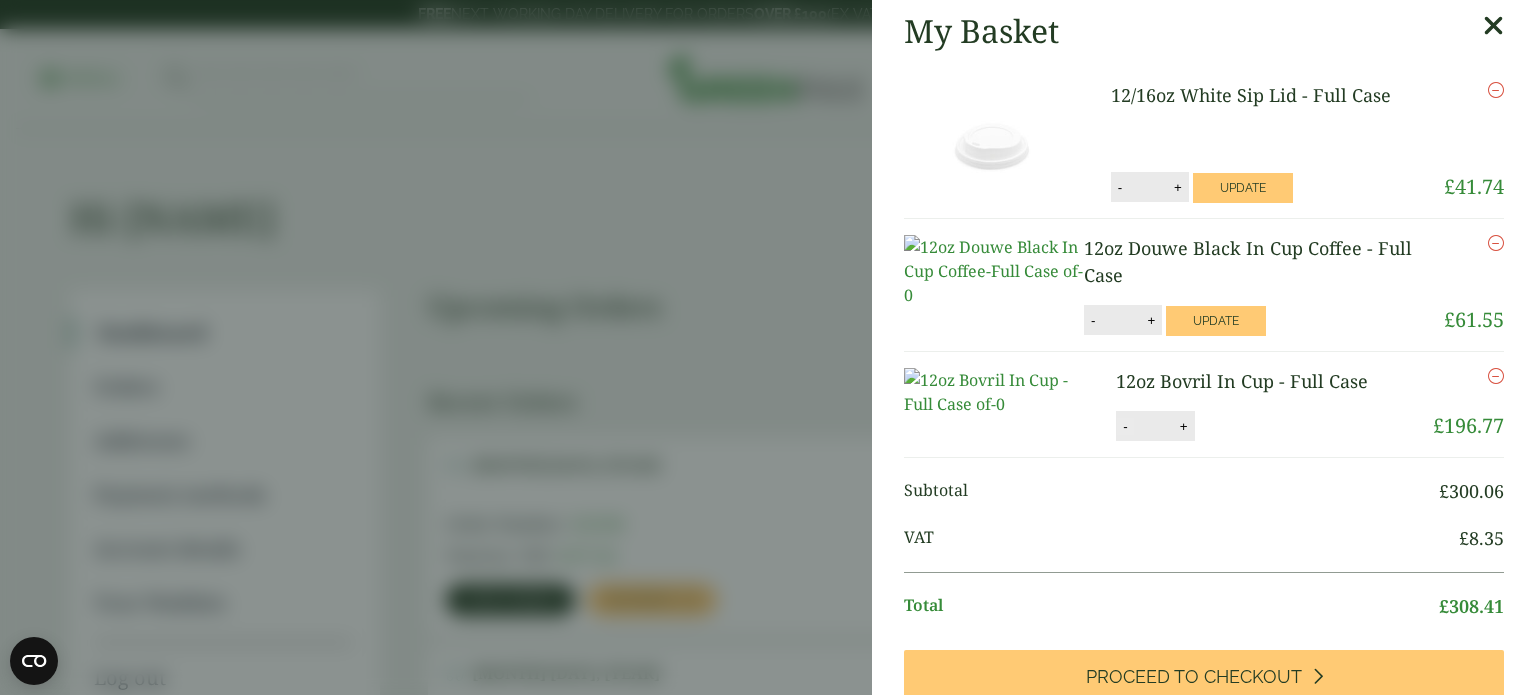 click on "-" at bounding box center (1125, 426) 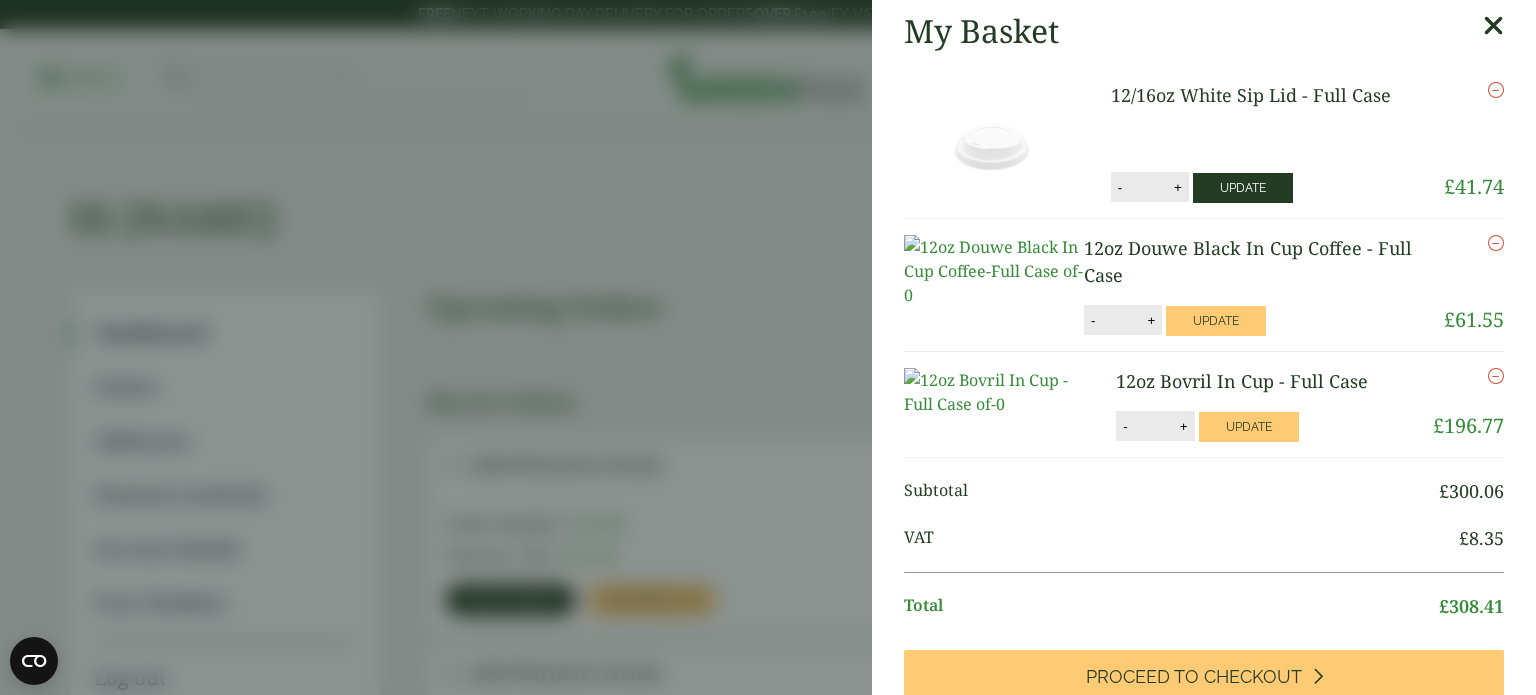click on "Update" at bounding box center (1243, 188) 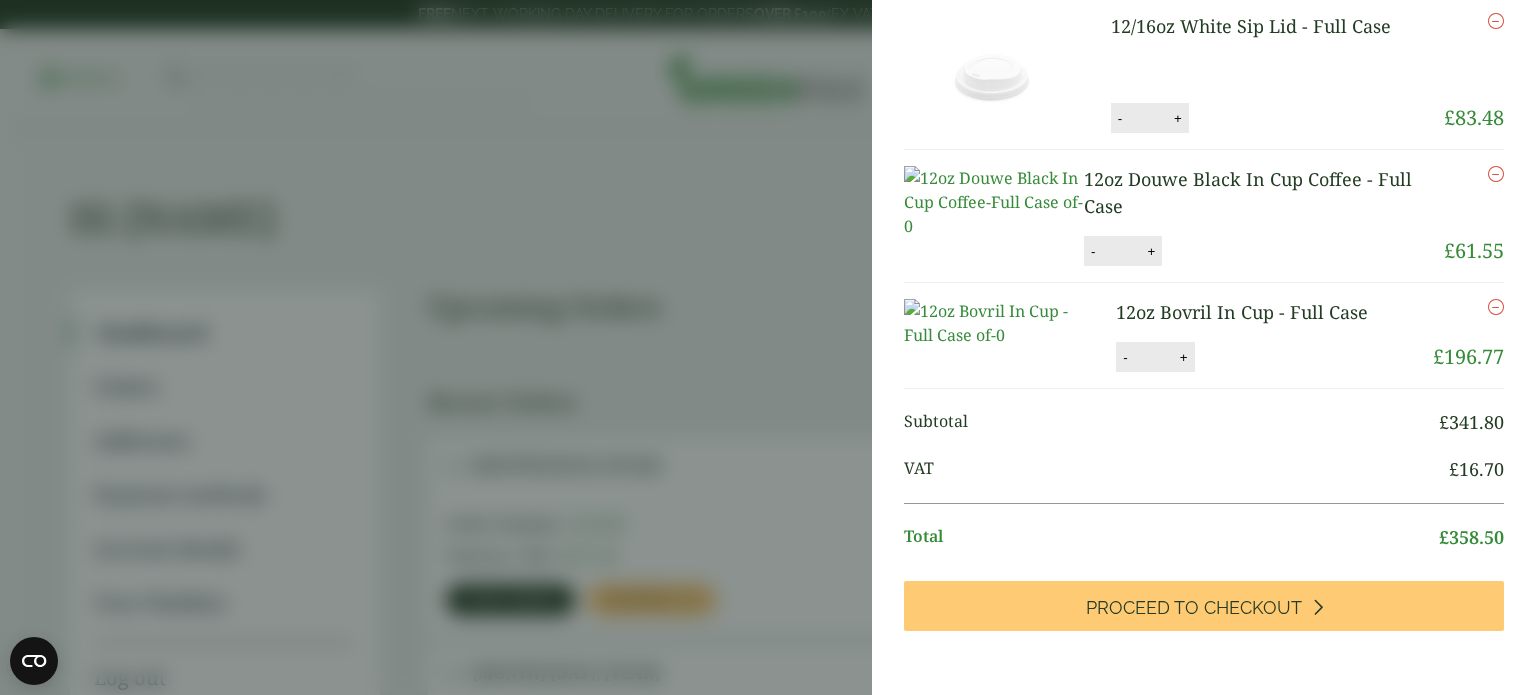 scroll, scrollTop: 200, scrollLeft: 0, axis: vertical 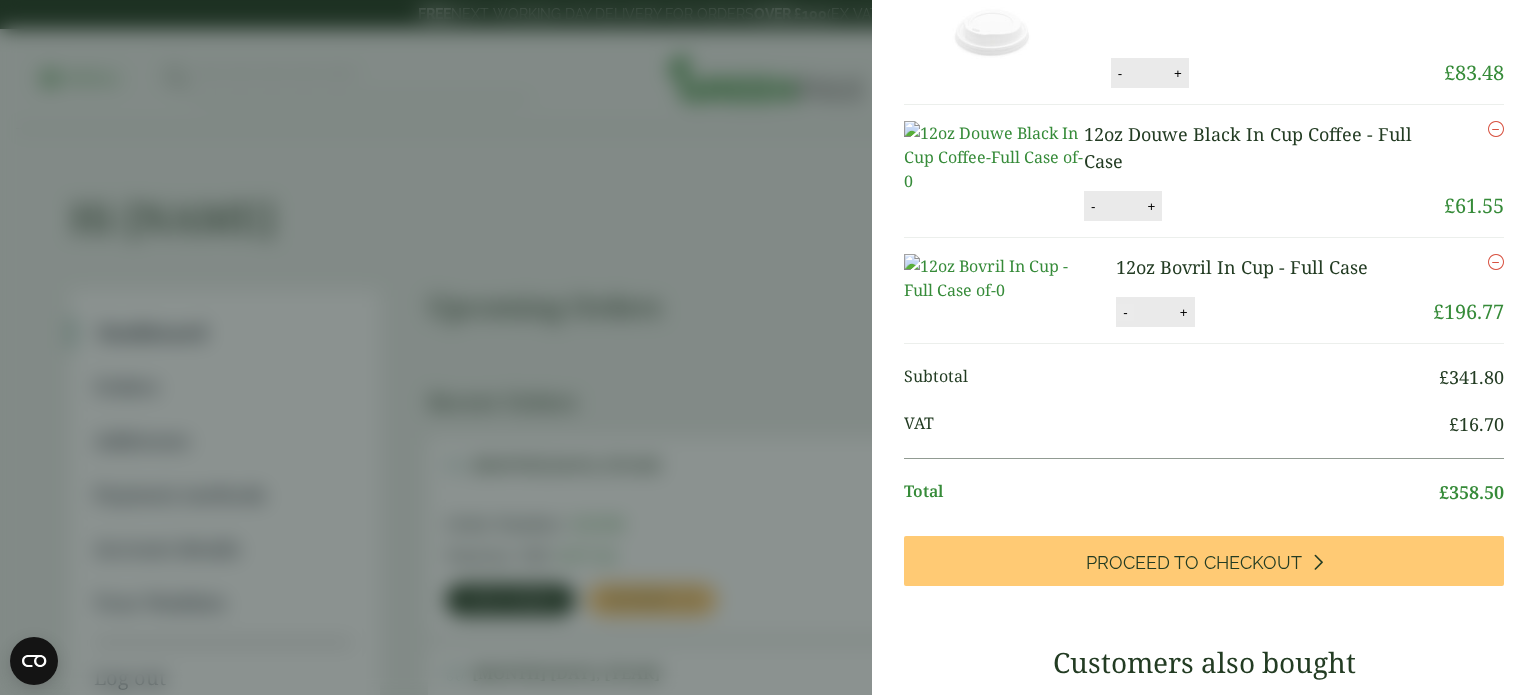 click on "-" at bounding box center [1125, 312] 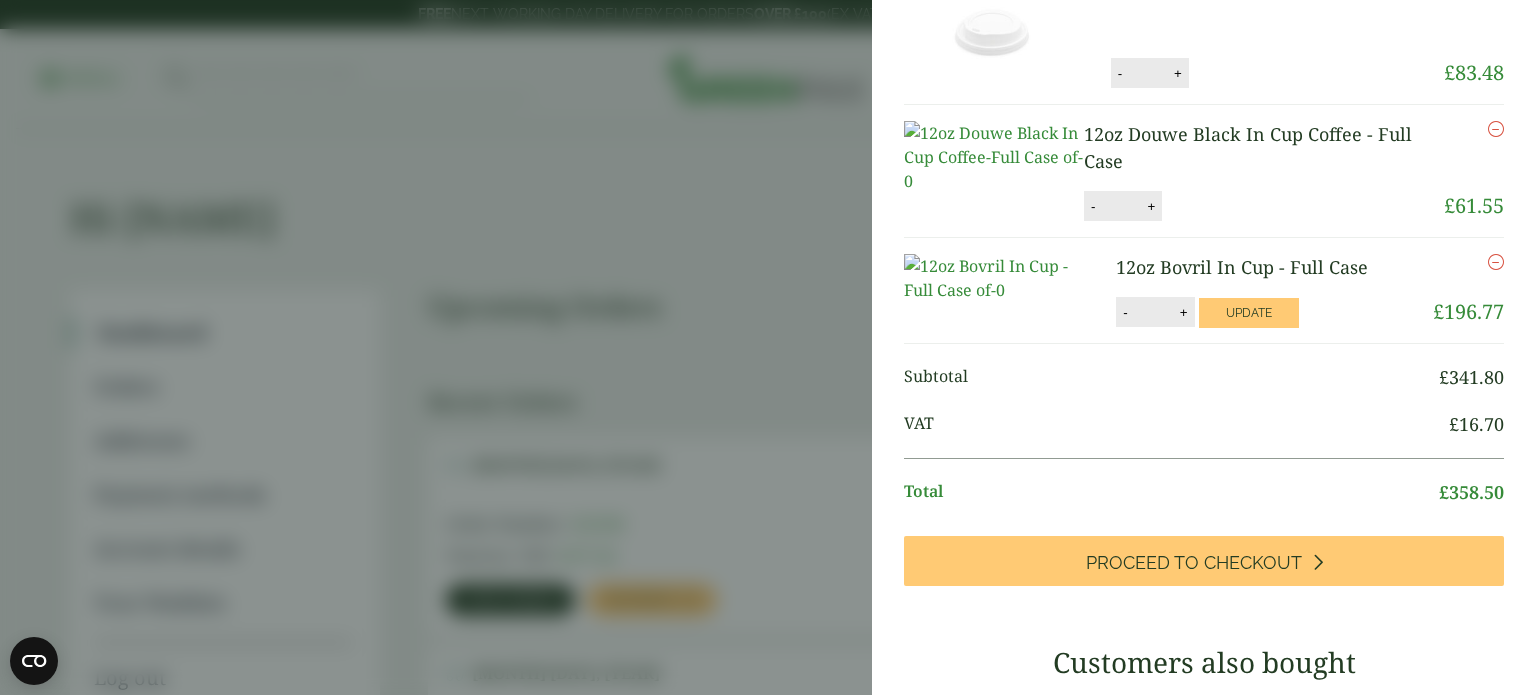 click on "- * +" at bounding box center [1155, 312] 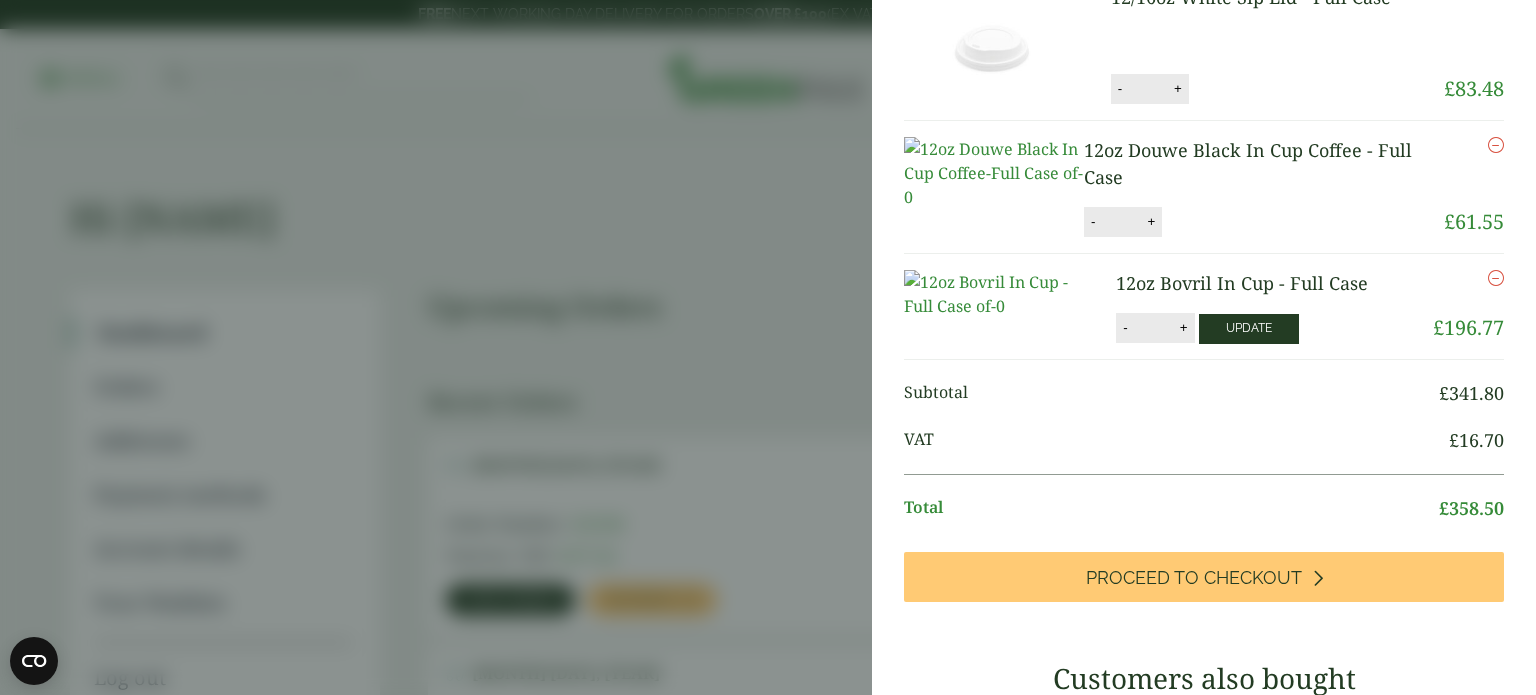 scroll, scrollTop: 117, scrollLeft: 0, axis: vertical 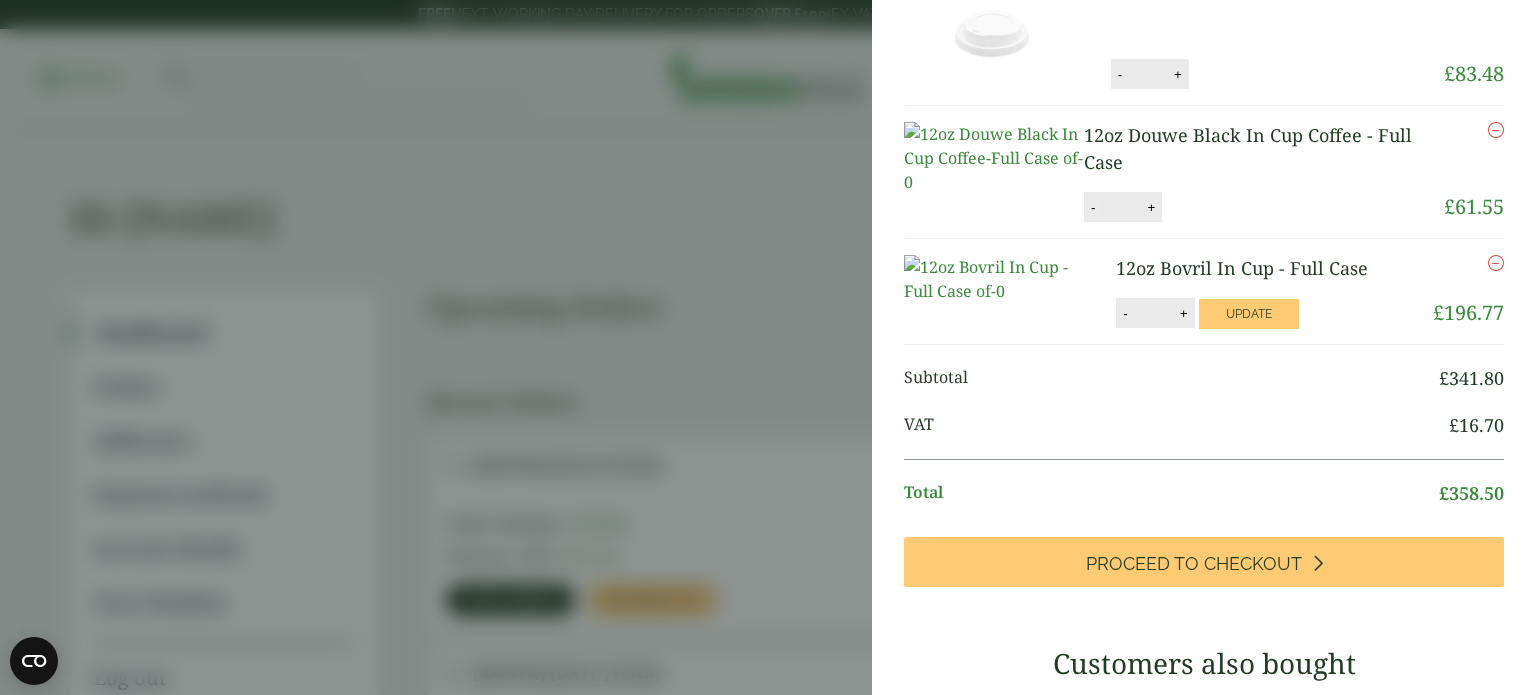 click on "-" at bounding box center (1093, 207) 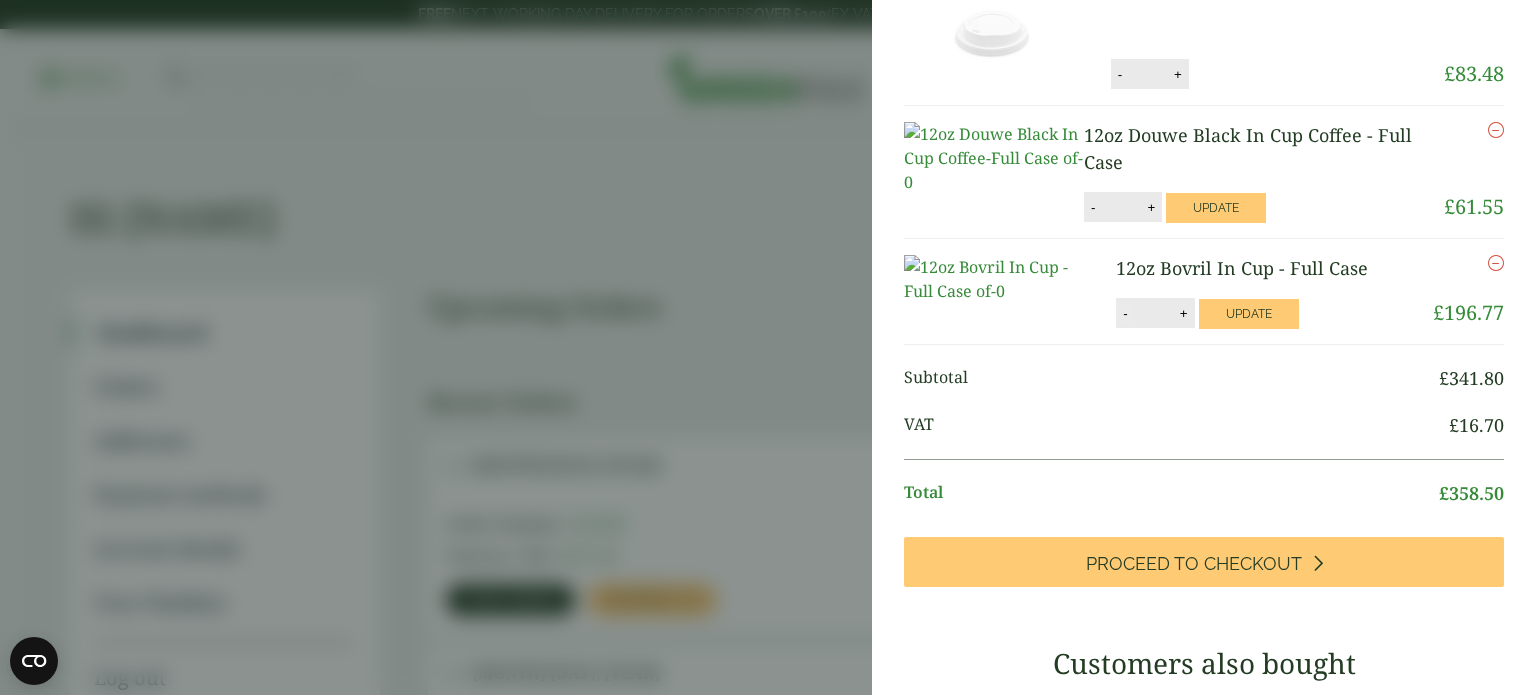 click on "-" at bounding box center [1125, 313] 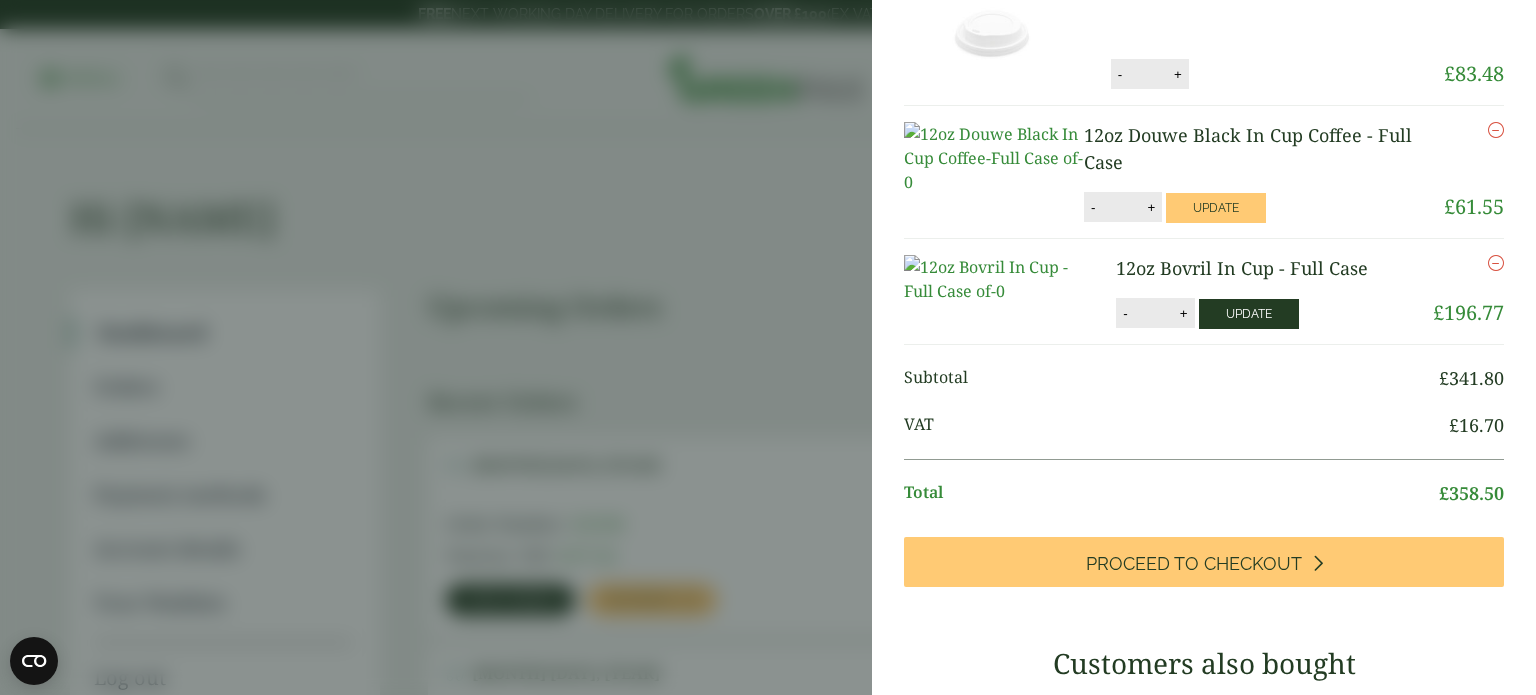 click on "Update" at bounding box center (1249, 314) 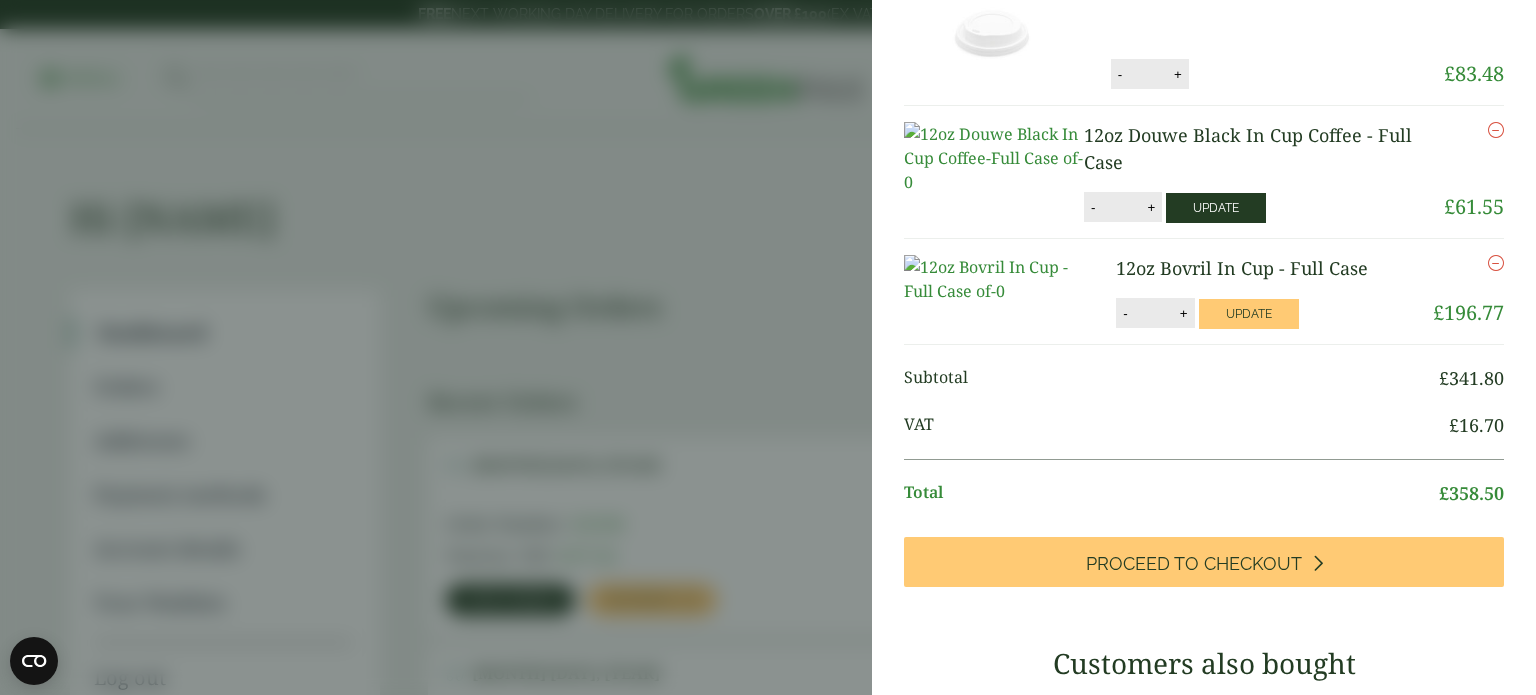 type on "*" 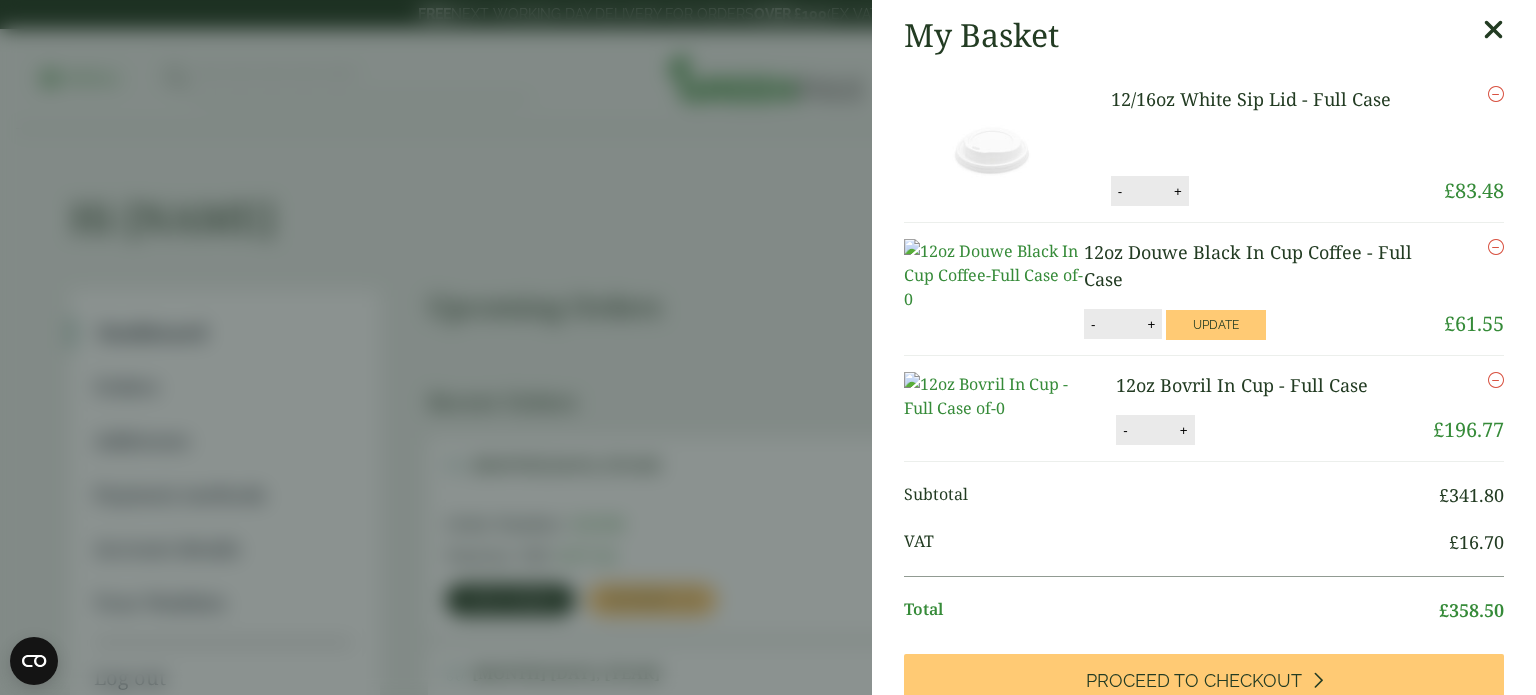 click on "12oz Douwe Black In Cup Coffee - Full Case
12oz Douwe Black In Cup Coffee - Full Case quantity
- * +
Update
Remove
£ 61.55" at bounding box center (1204, 289) 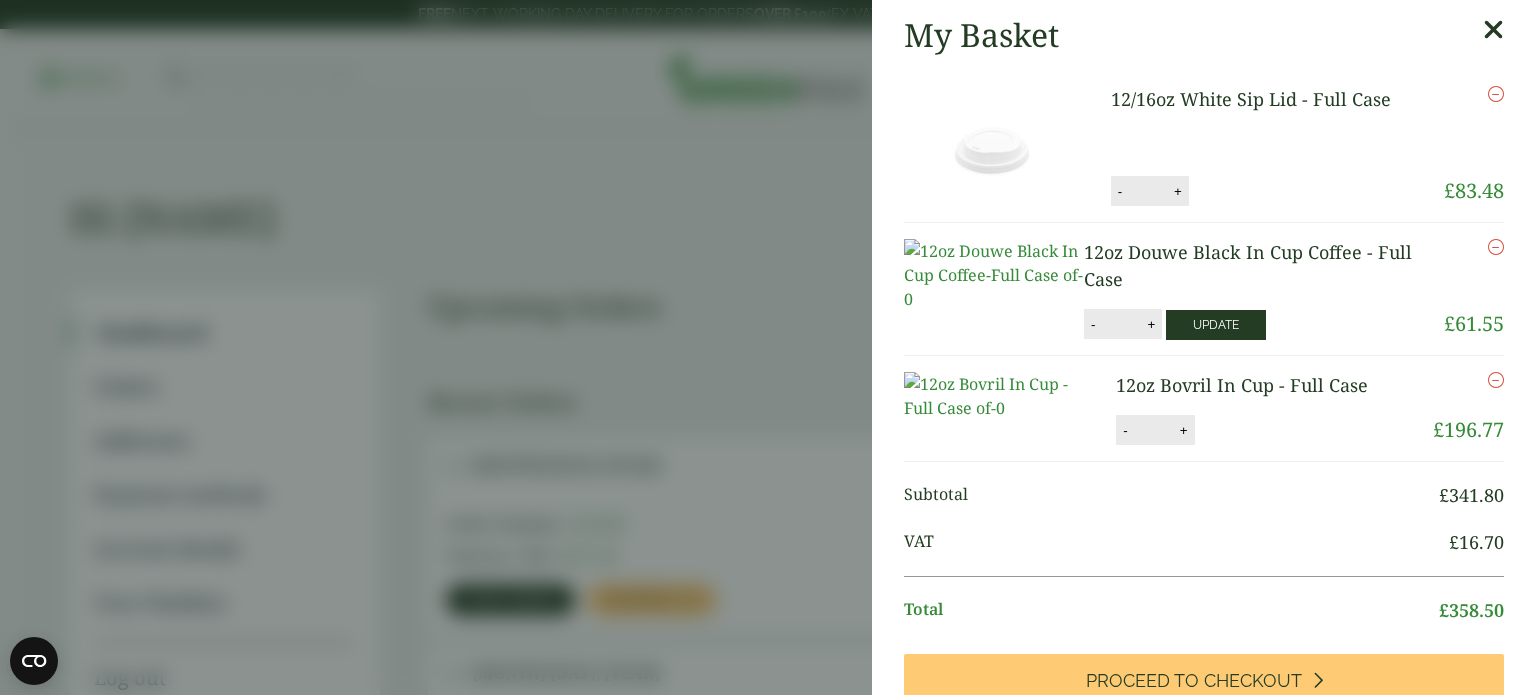 click on "Update" at bounding box center (1216, 325) 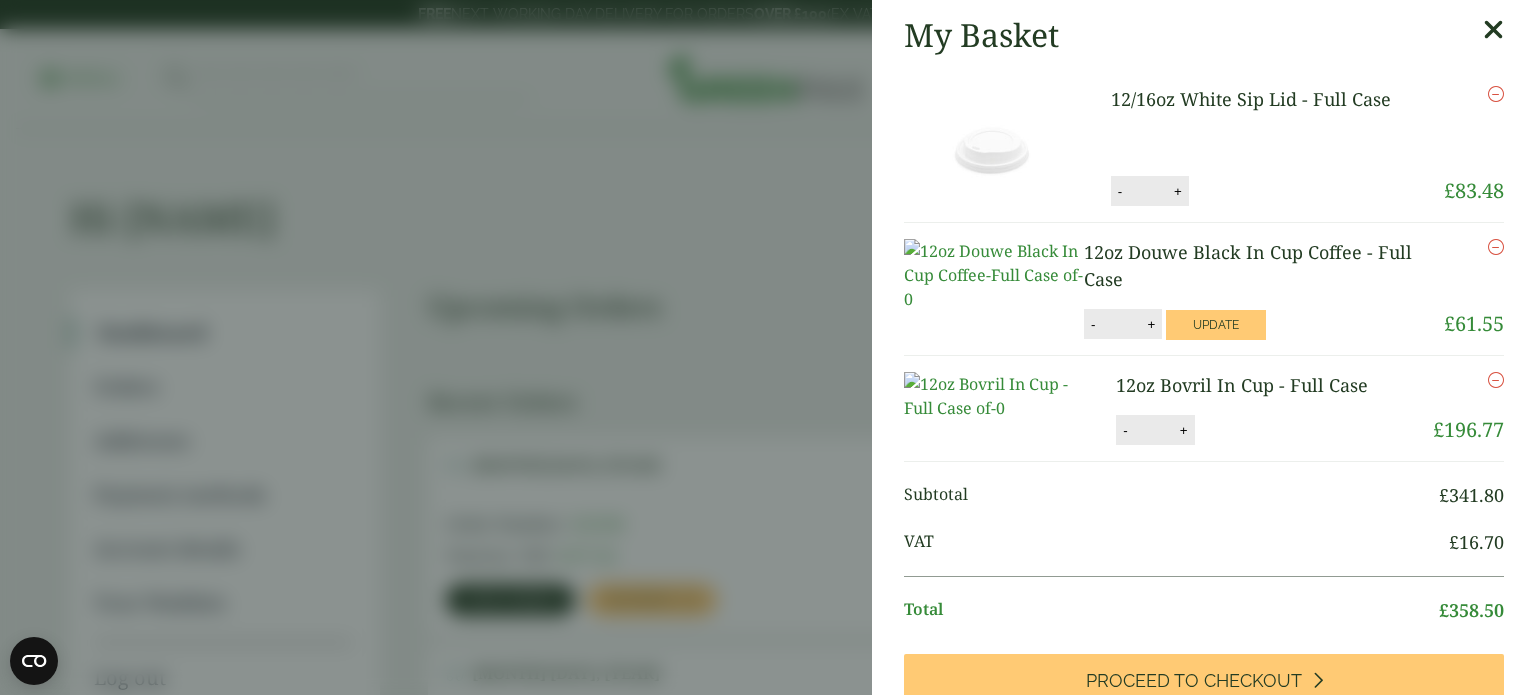 type on "*" 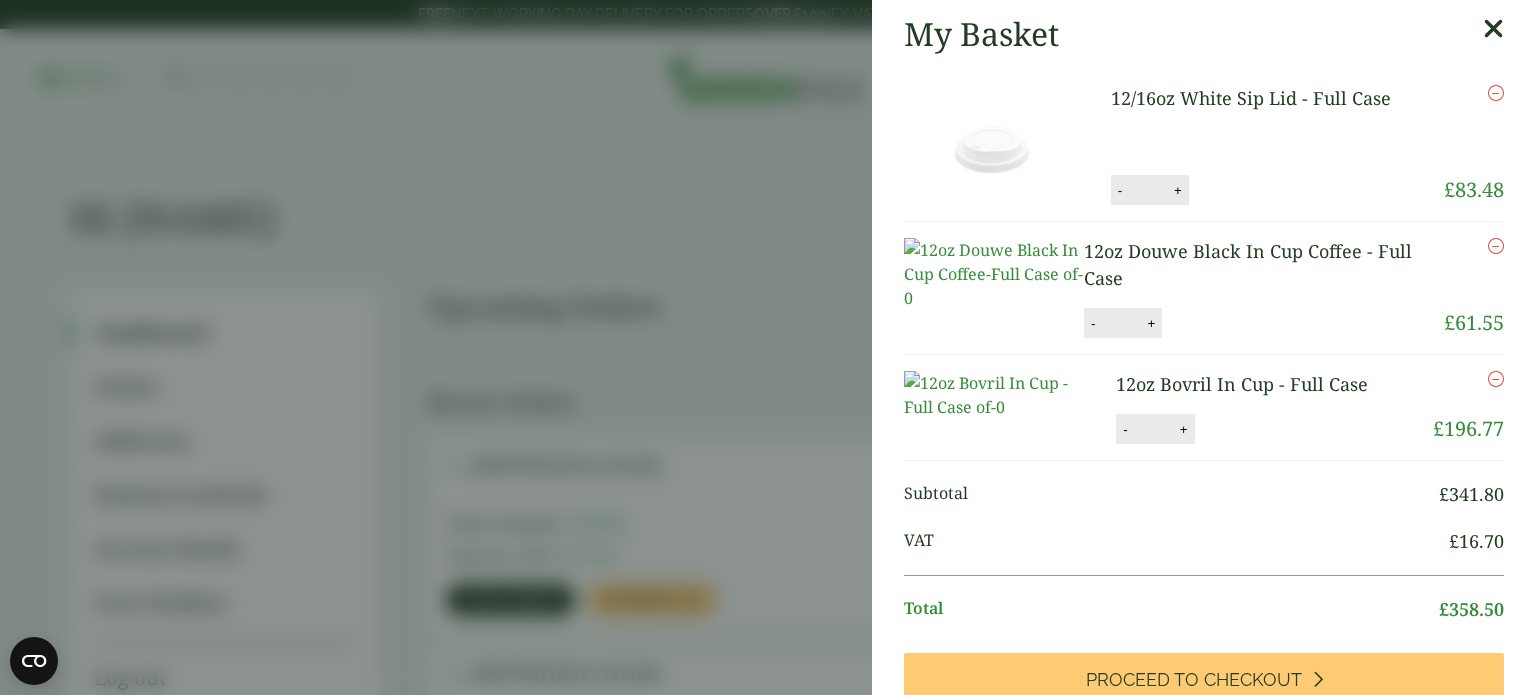 scroll, scrollTop: 0, scrollLeft: 0, axis: both 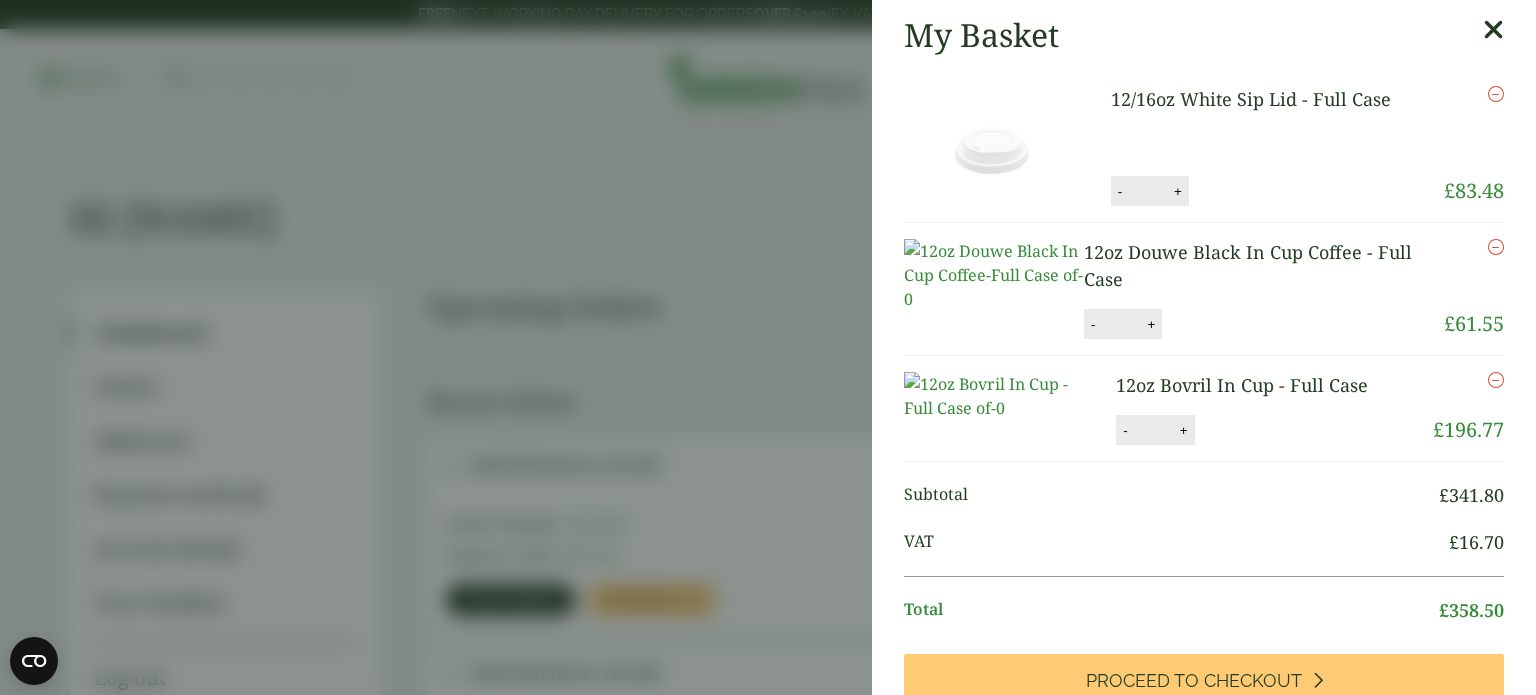 click on "-" at bounding box center (1125, 430) 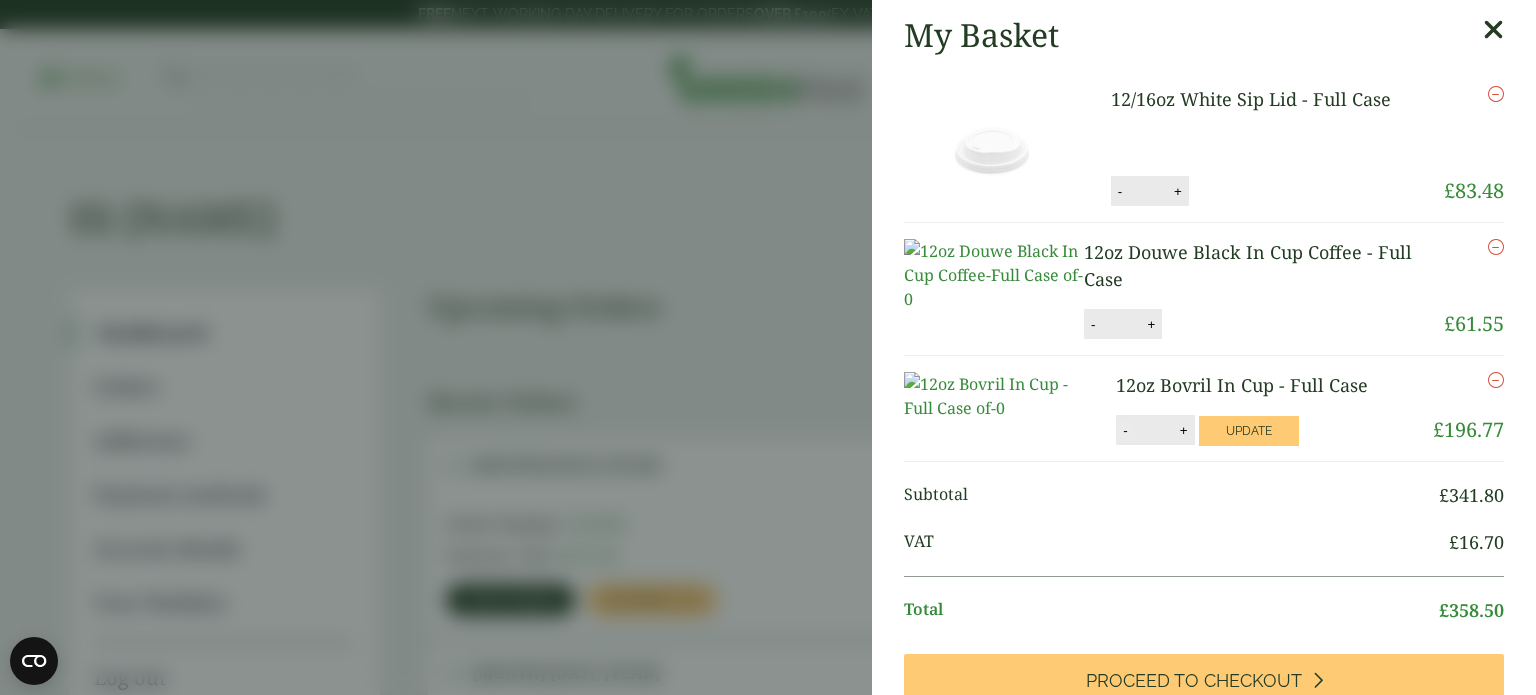 click on "-" at bounding box center (1125, 430) 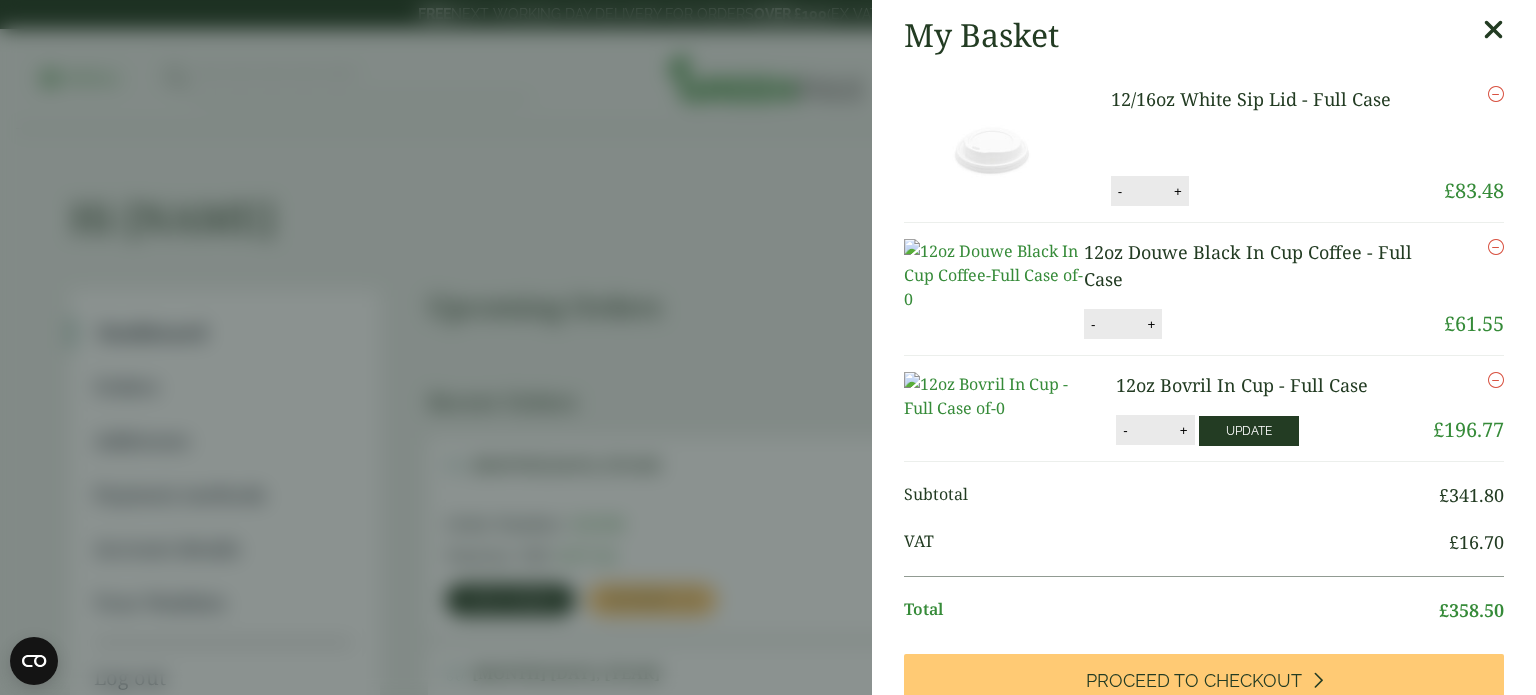 click on "Update" at bounding box center [1249, 431] 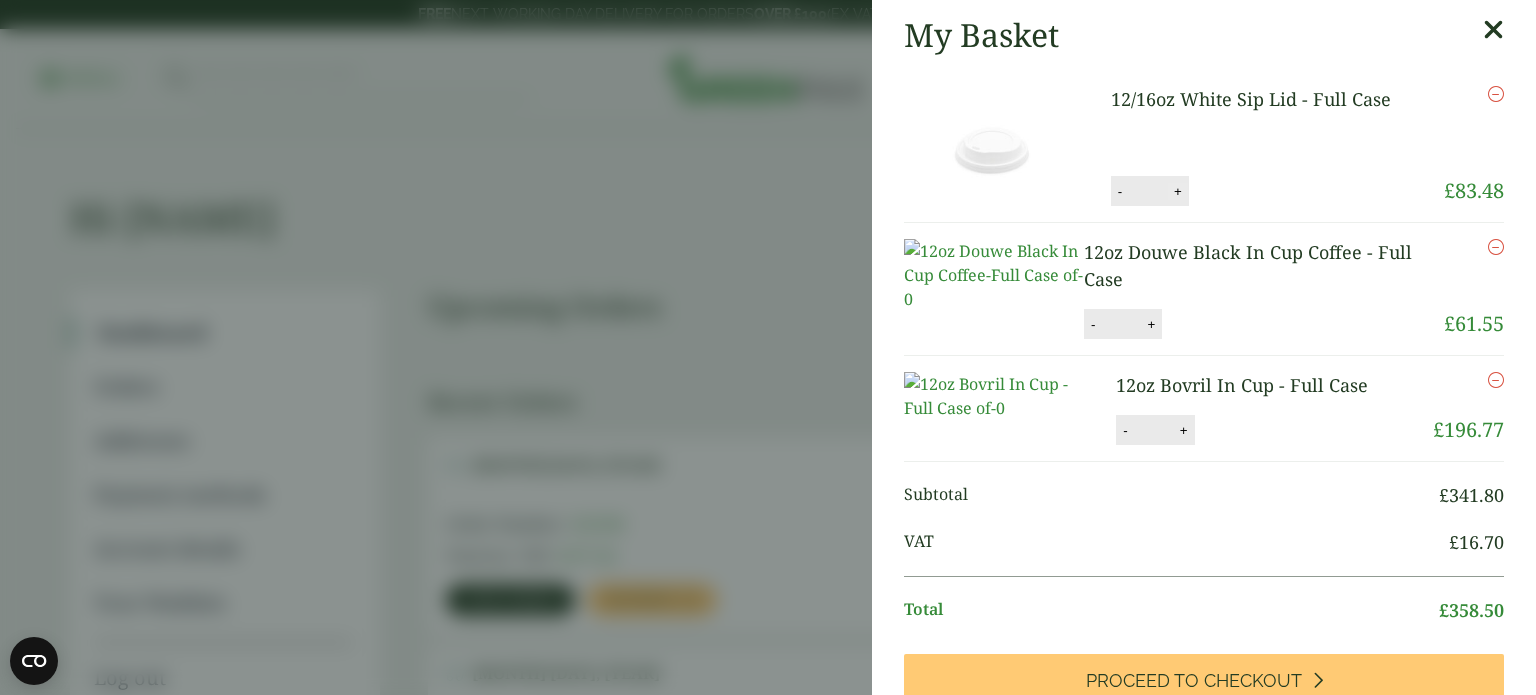 click on "+" at bounding box center [1178, 191] 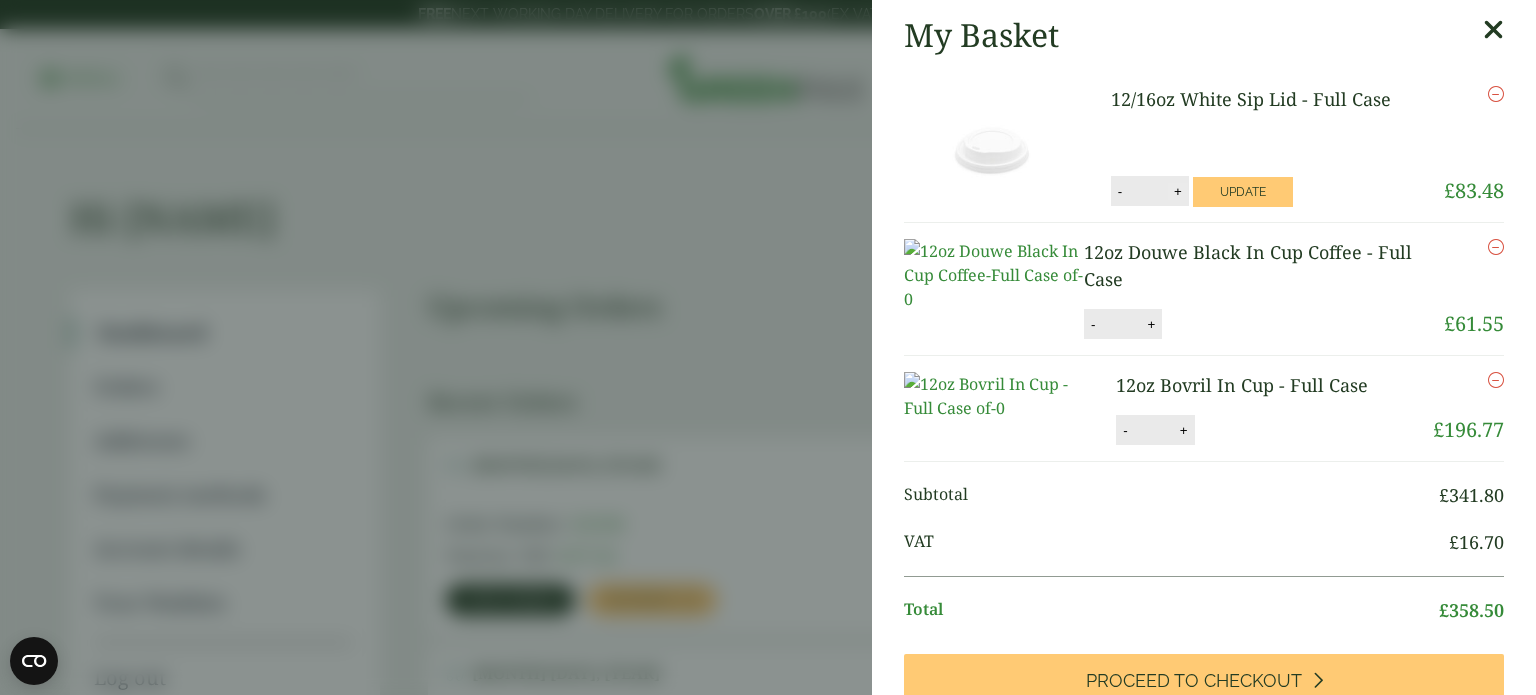 click on "+" at bounding box center (1178, 191) 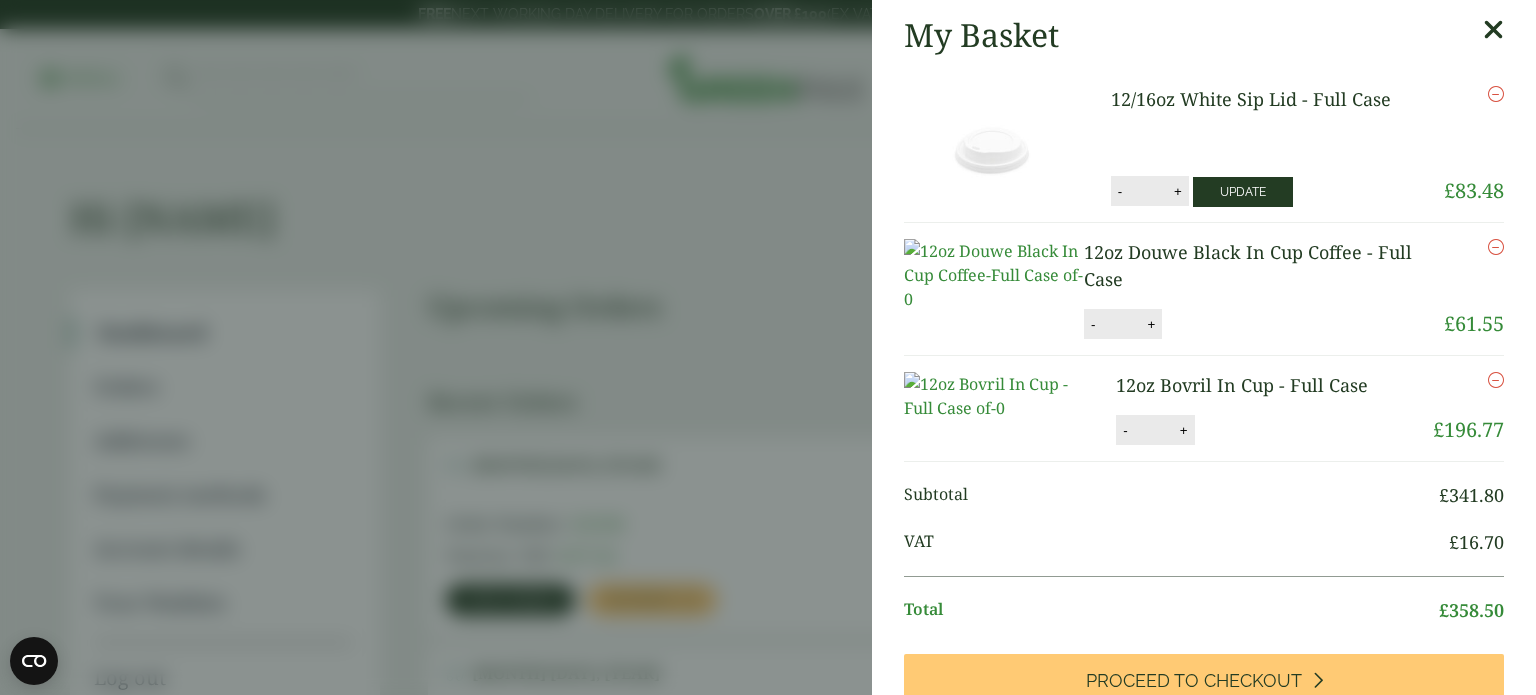 click on "Update" at bounding box center (1243, 192) 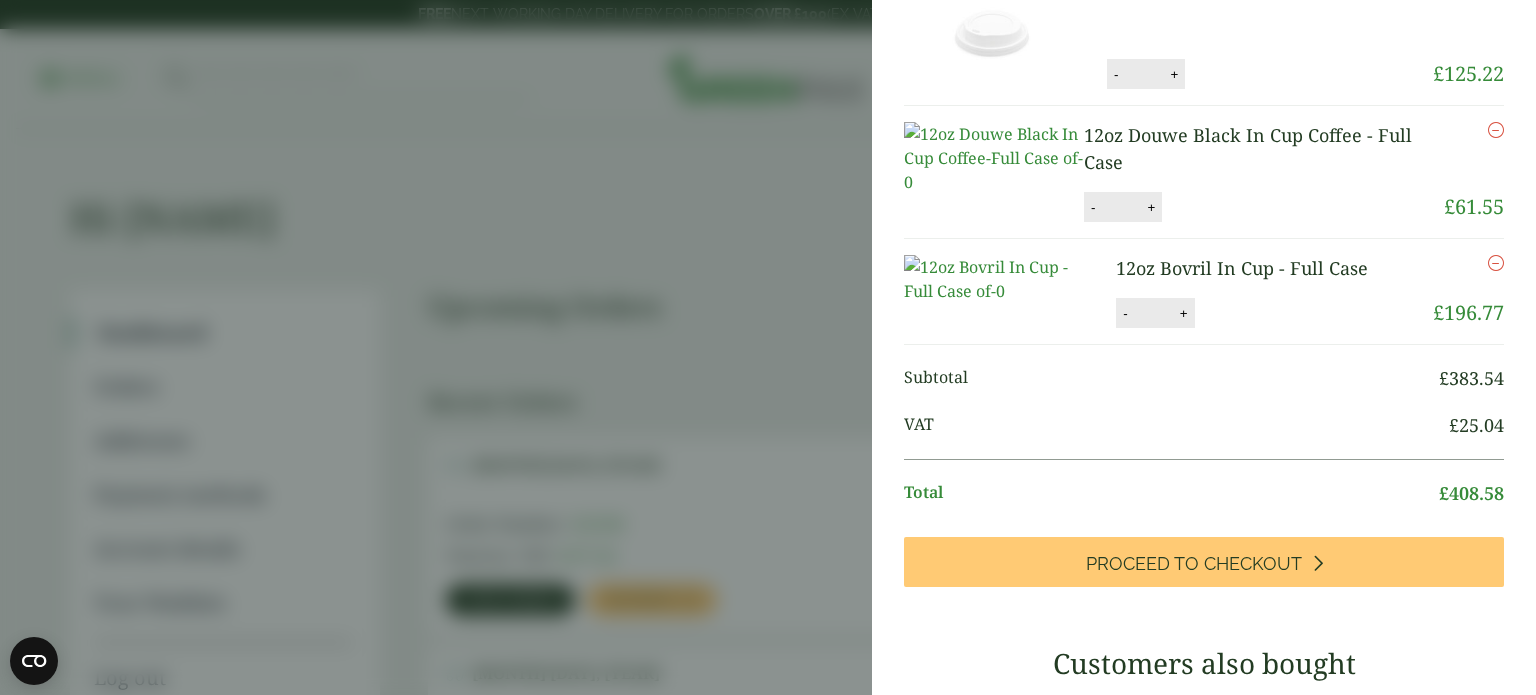 scroll, scrollTop: 200, scrollLeft: 0, axis: vertical 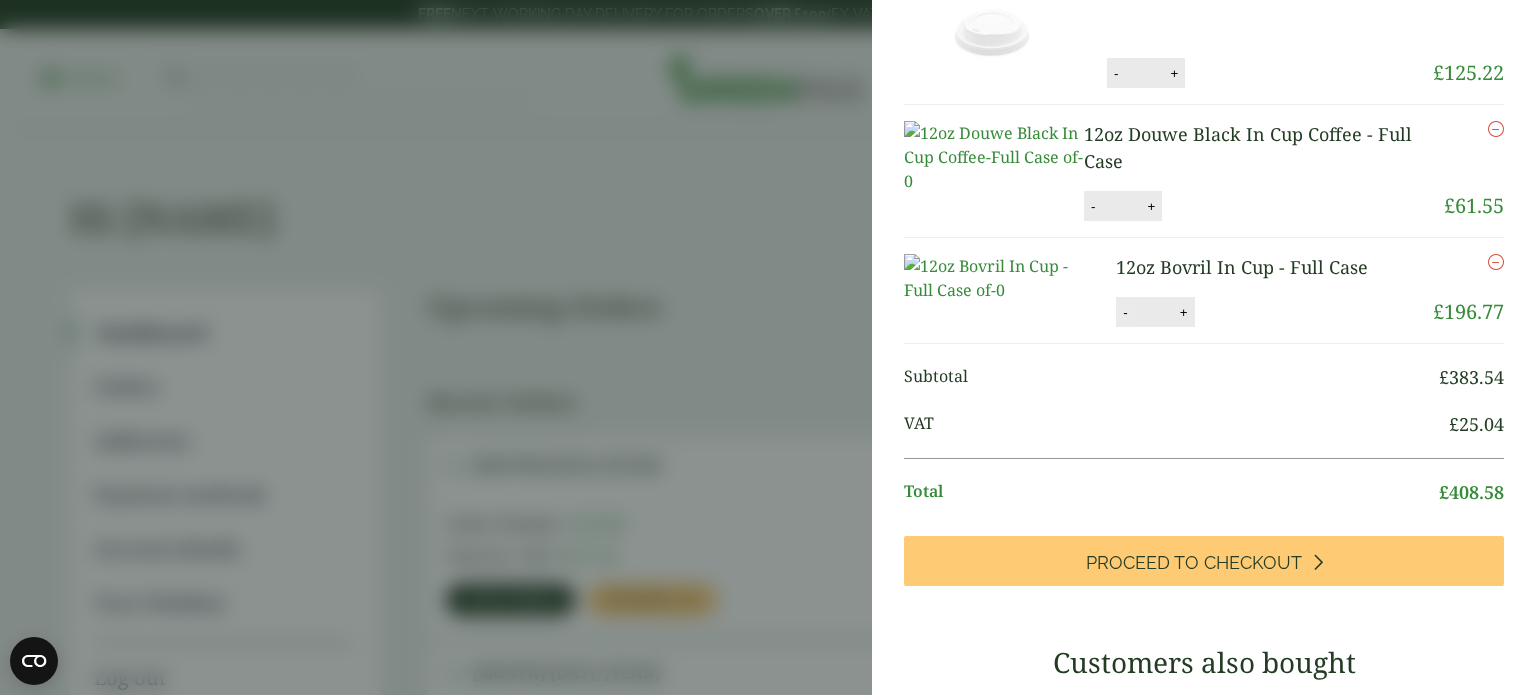 click on "-" at bounding box center [1125, 312] 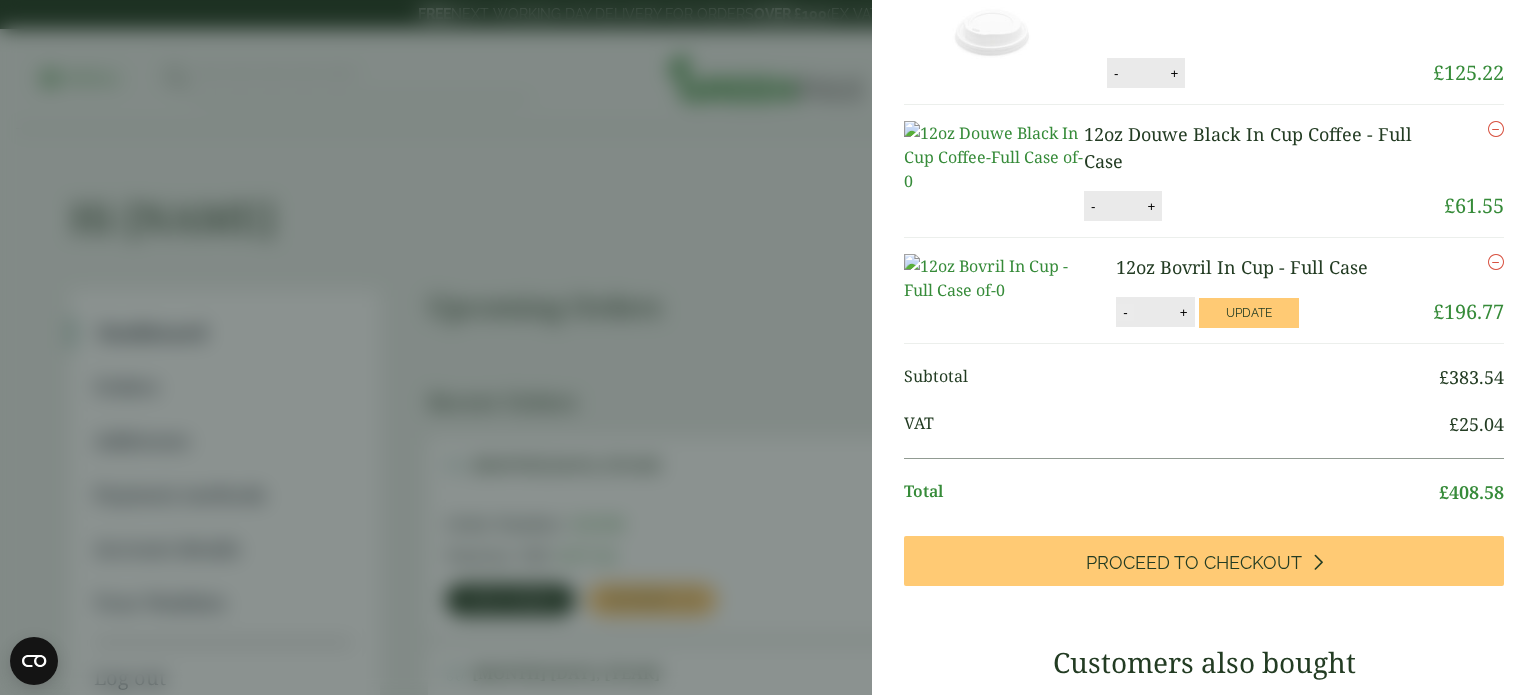 click on "-" at bounding box center (1125, 312) 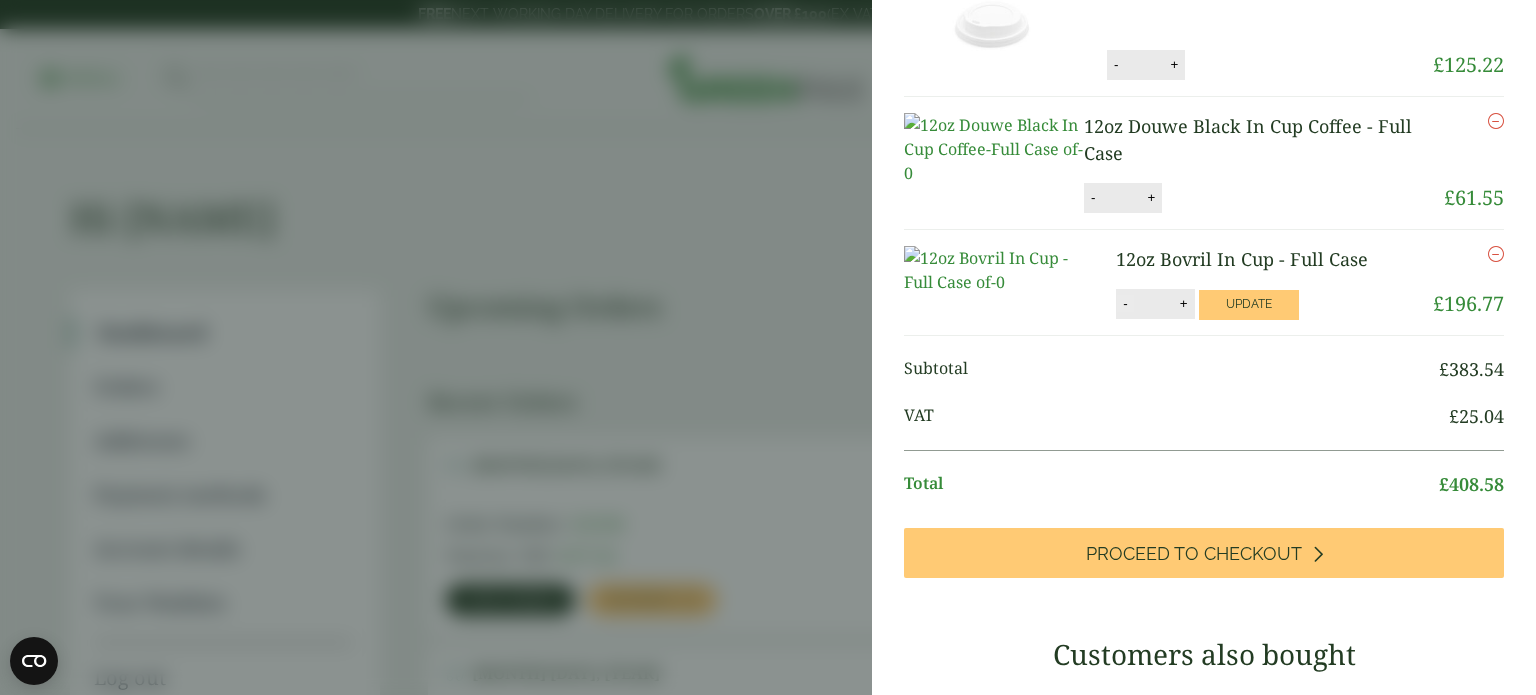 scroll, scrollTop: 117, scrollLeft: 0, axis: vertical 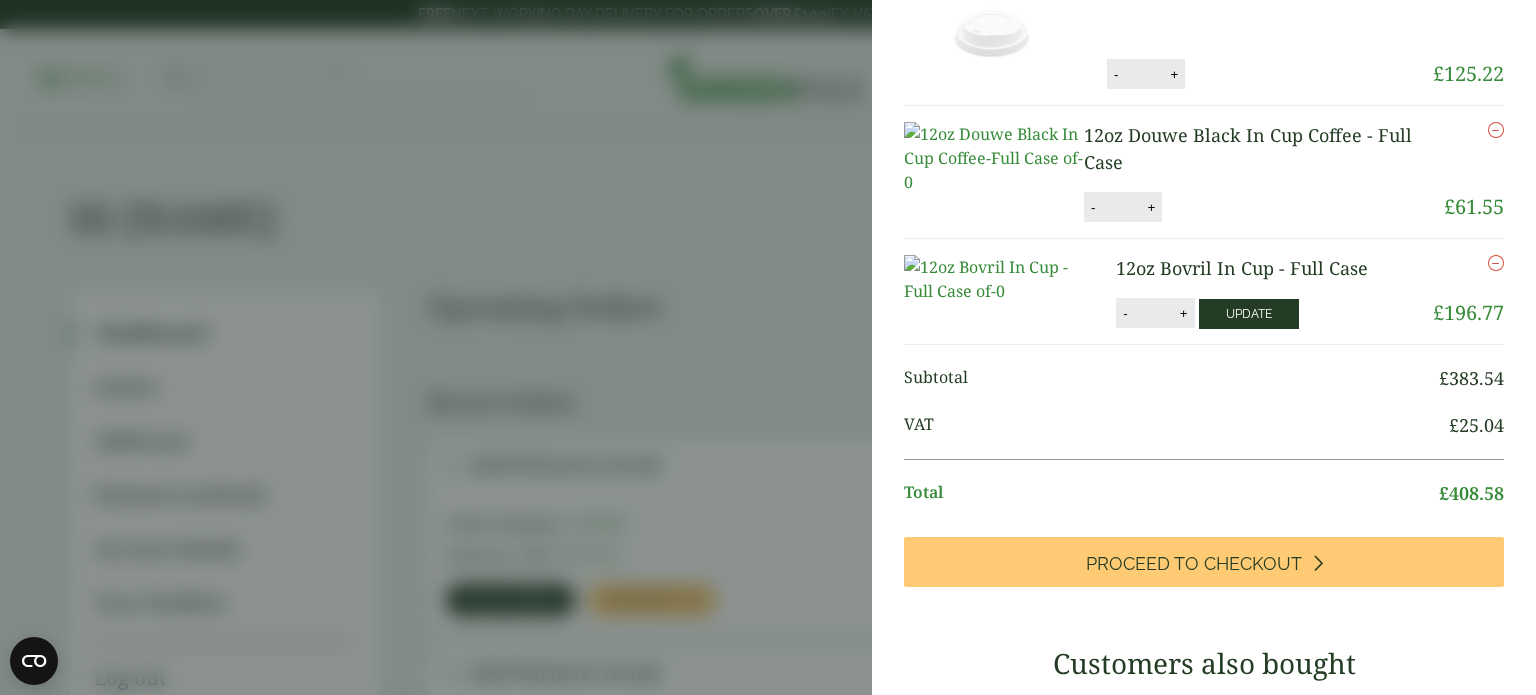 click on "Update" at bounding box center (1249, 314) 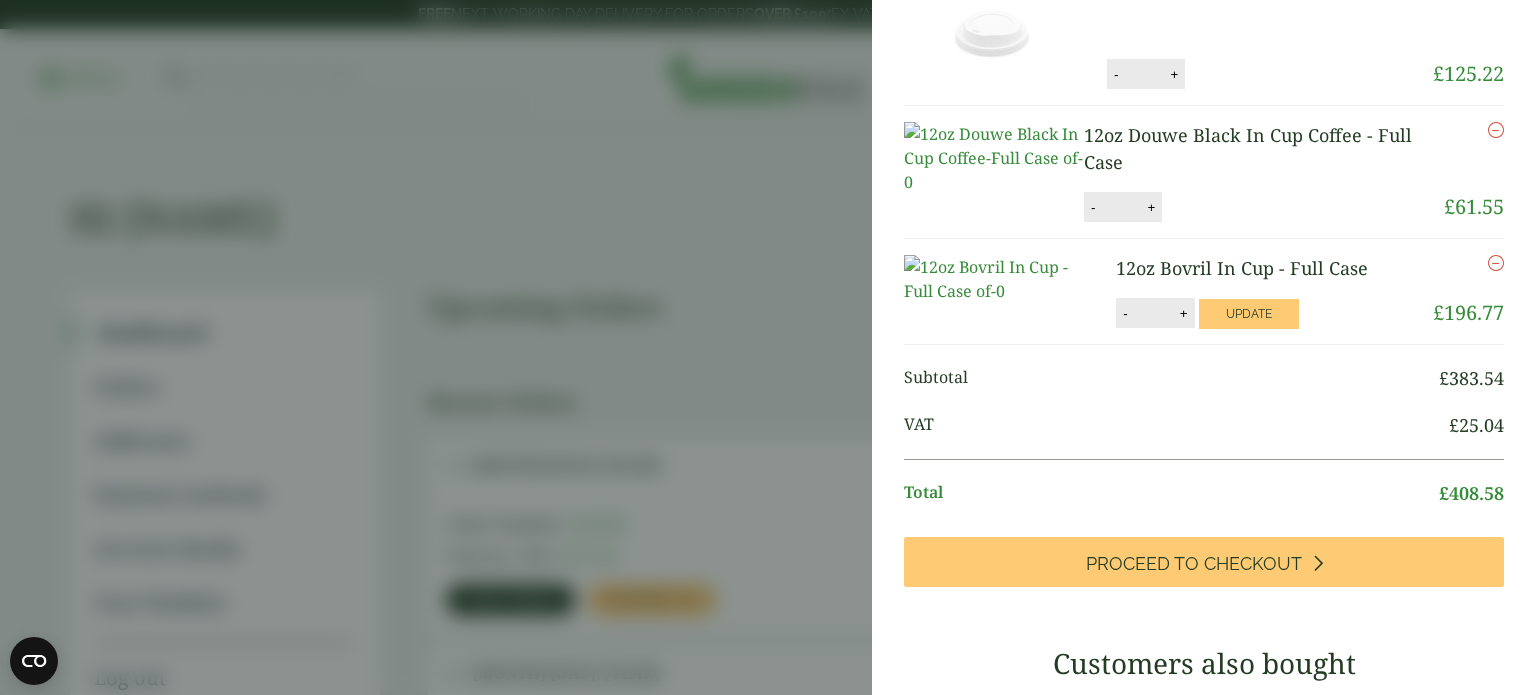type on "*" 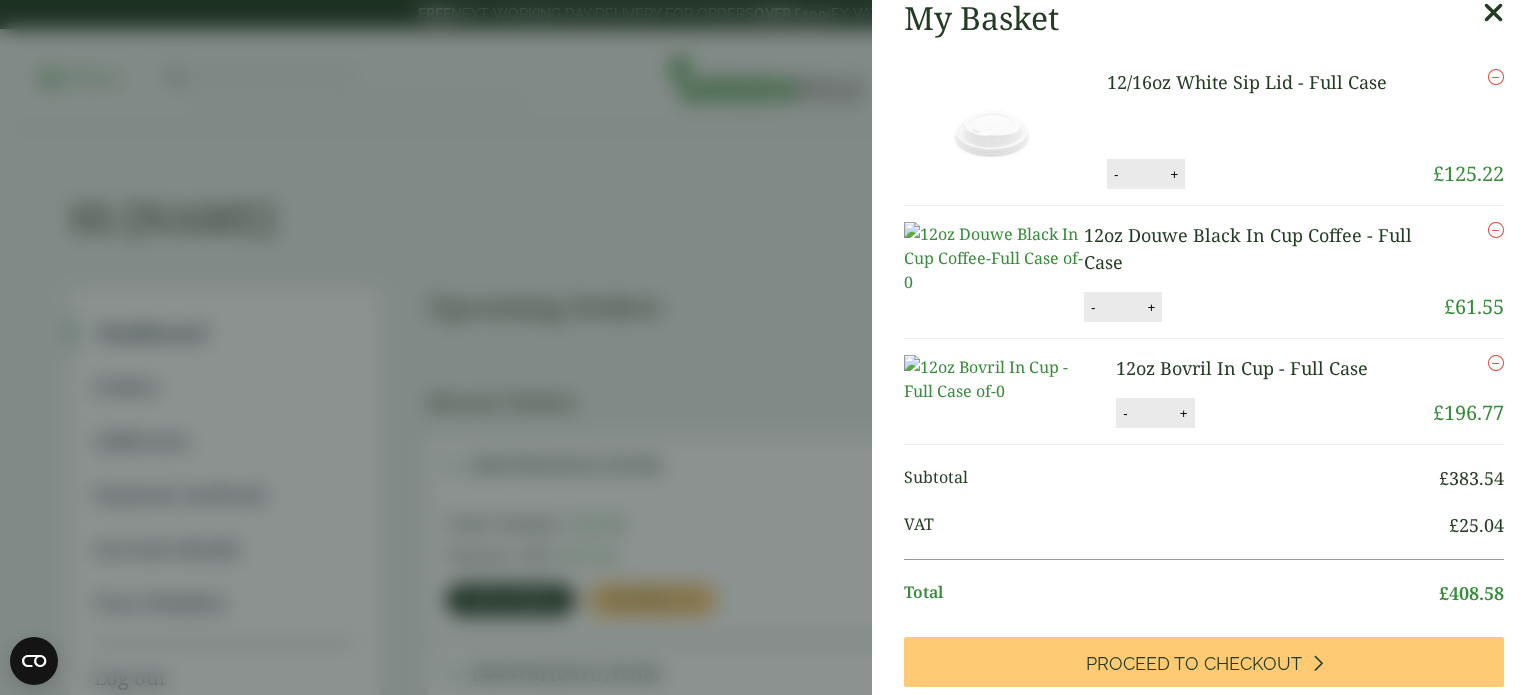 scroll, scrollTop: 0, scrollLeft: 0, axis: both 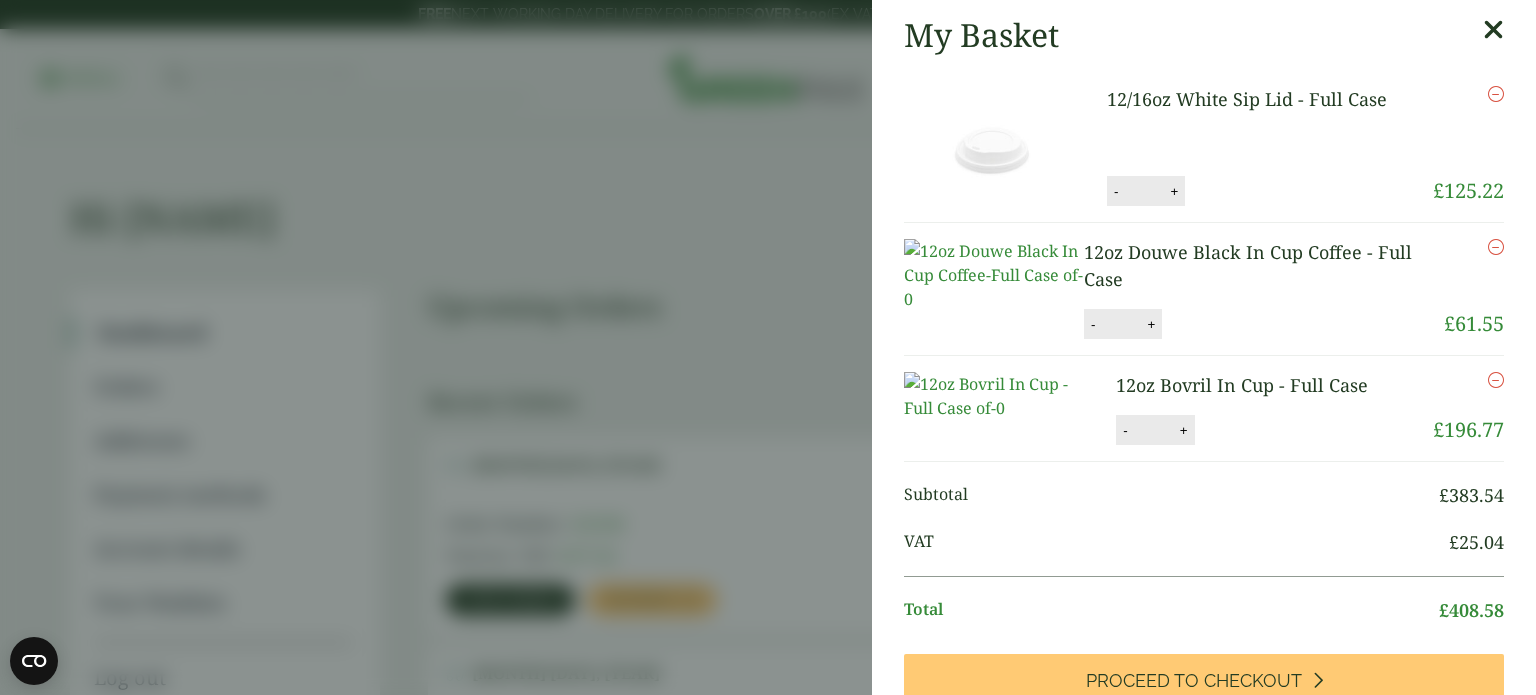 click on "Remove" at bounding box center (1474, 274) 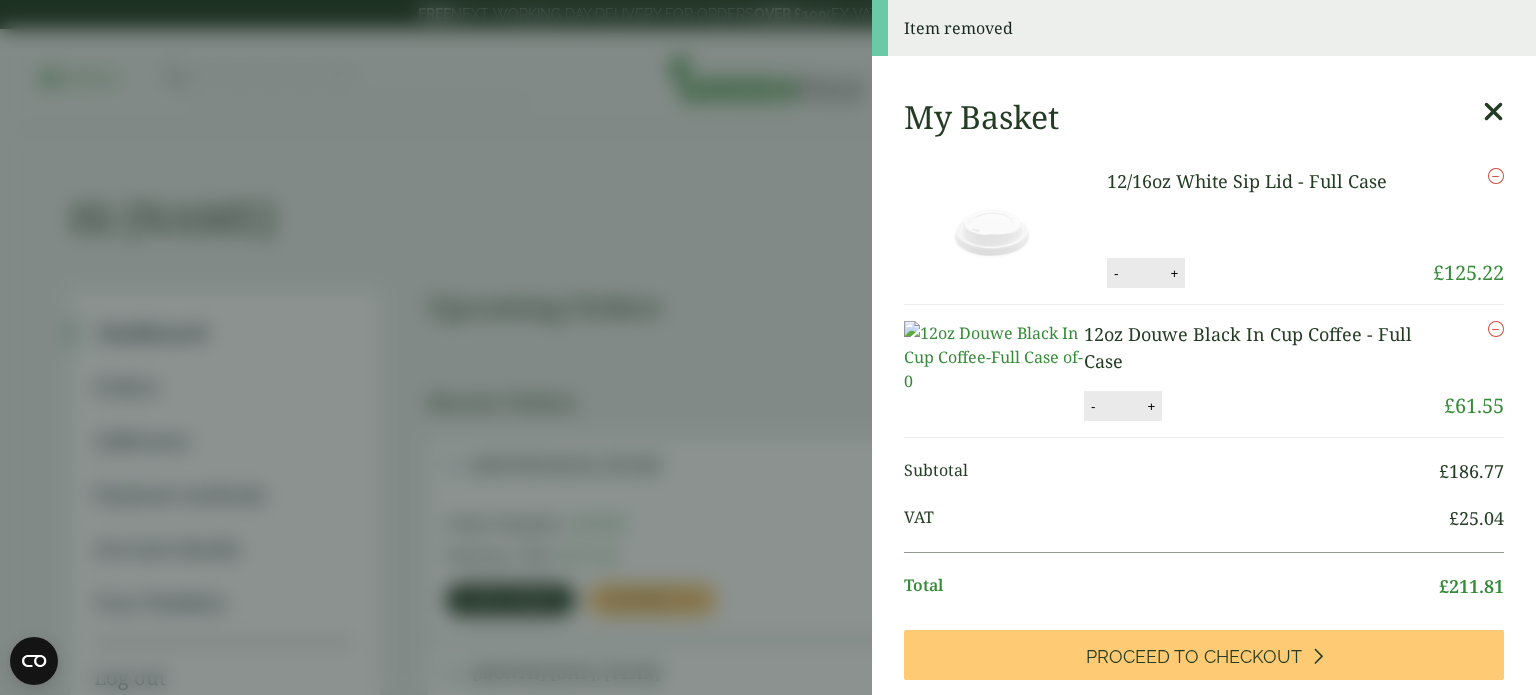 click at bounding box center [1496, 329] 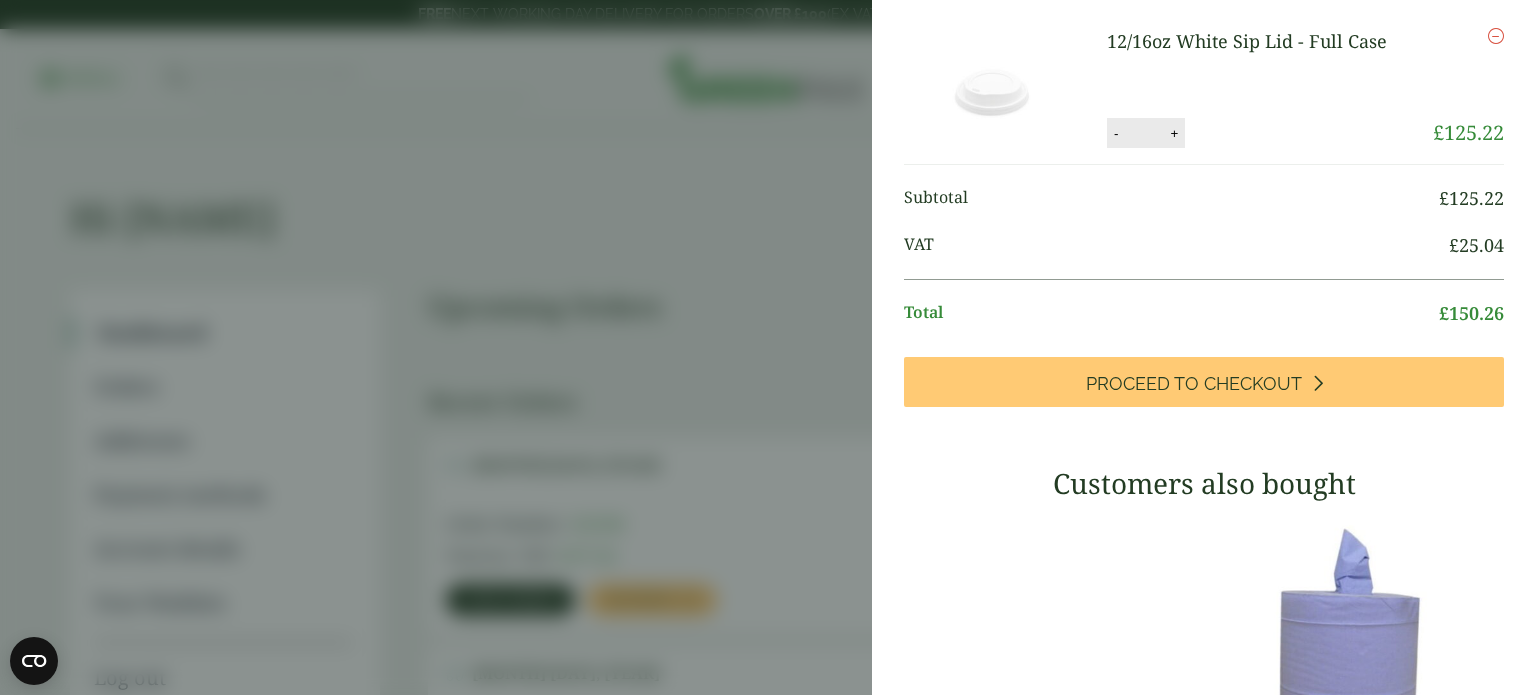 scroll, scrollTop: 0, scrollLeft: 0, axis: both 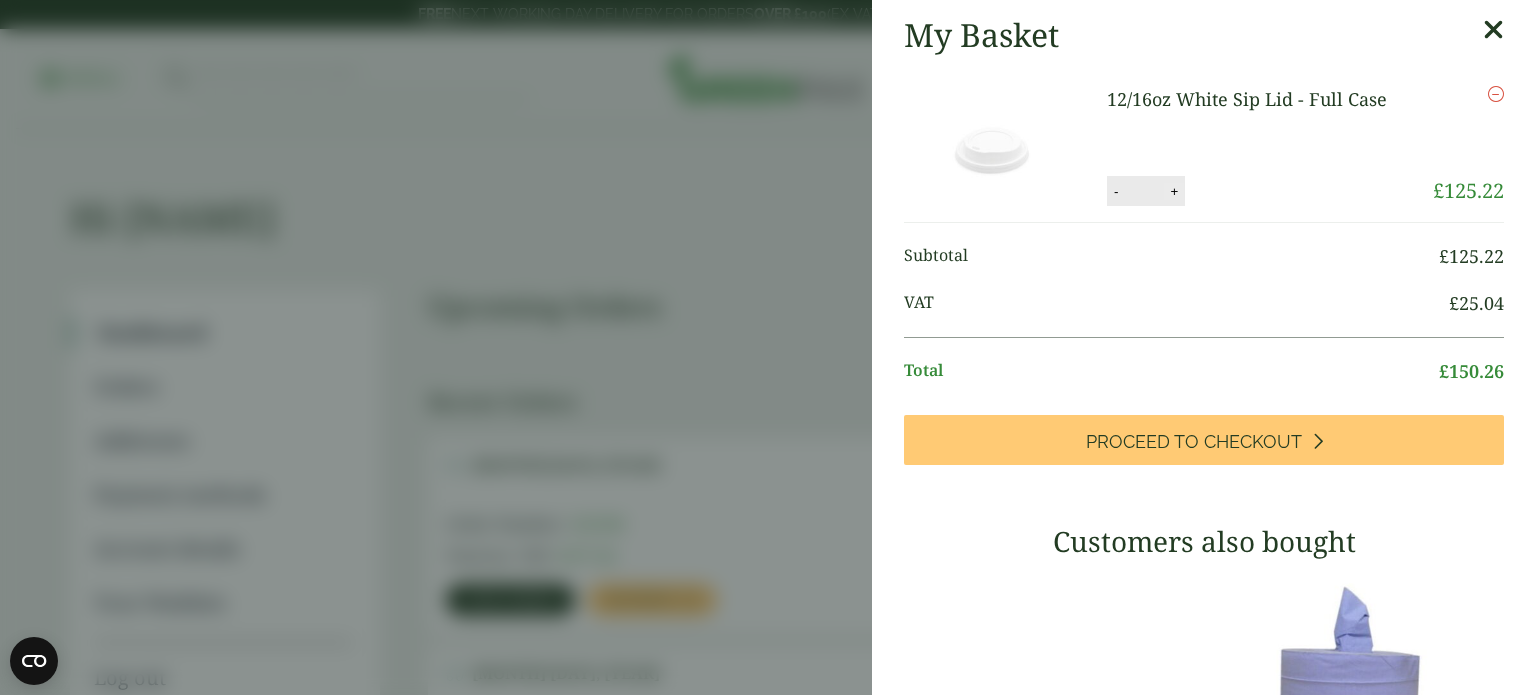 click on "+" at bounding box center [1174, 191] 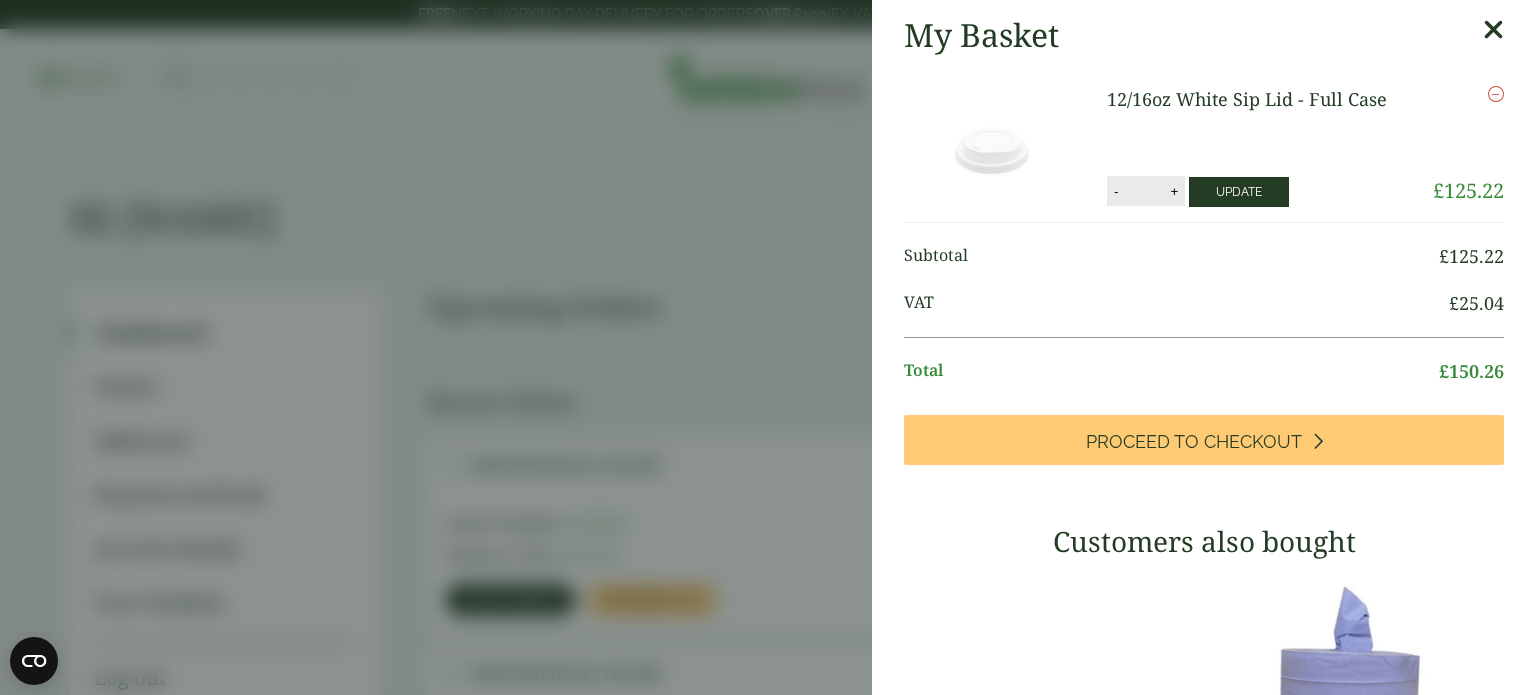 click on "Update" at bounding box center [1239, 192] 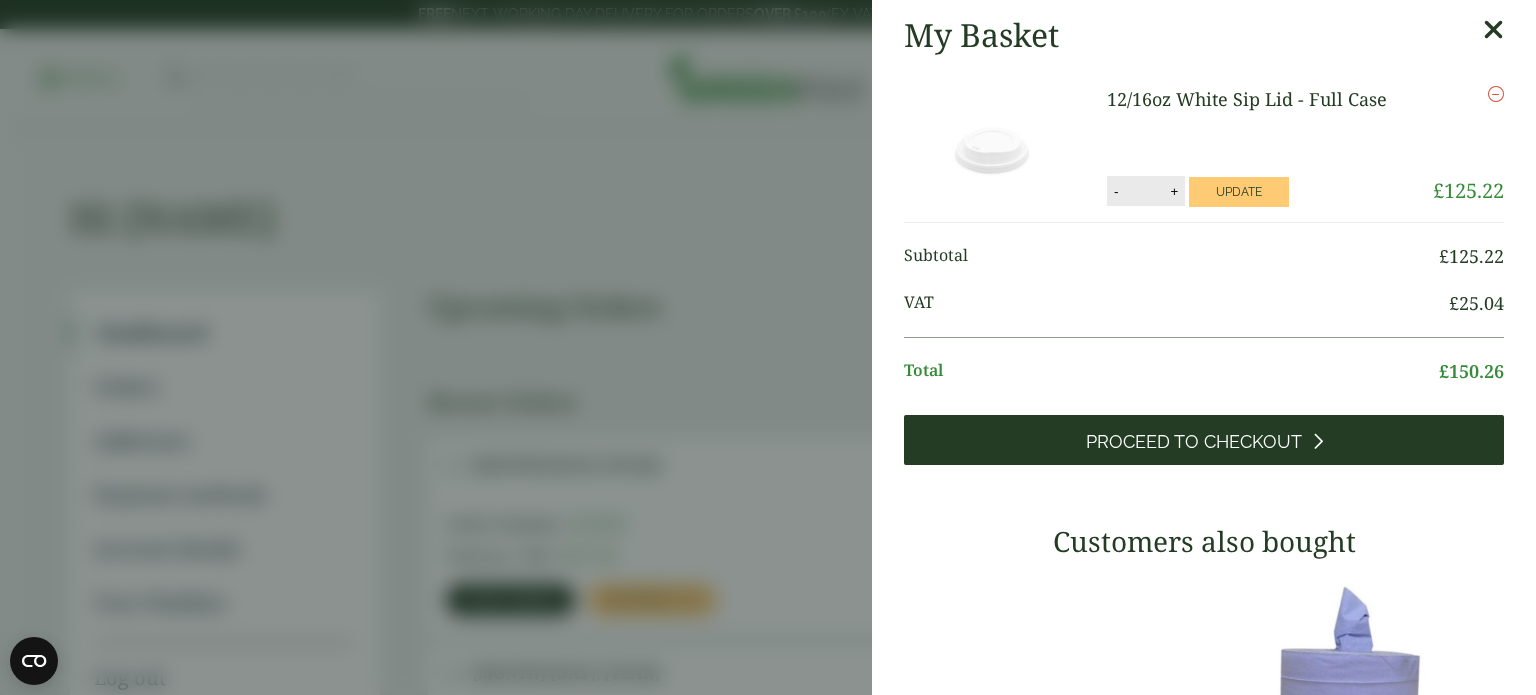click on "Proceed to Checkout" at bounding box center (1194, 442) 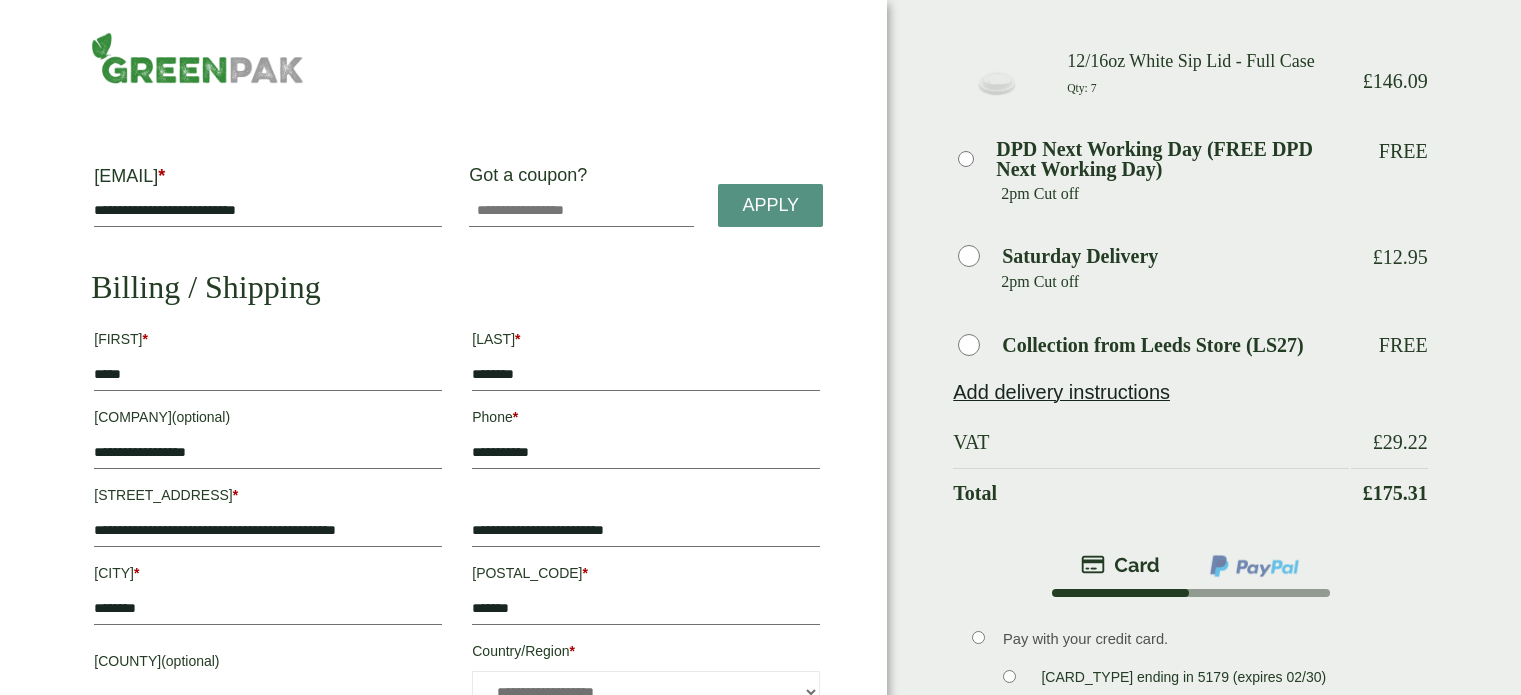 scroll, scrollTop: 0, scrollLeft: 0, axis: both 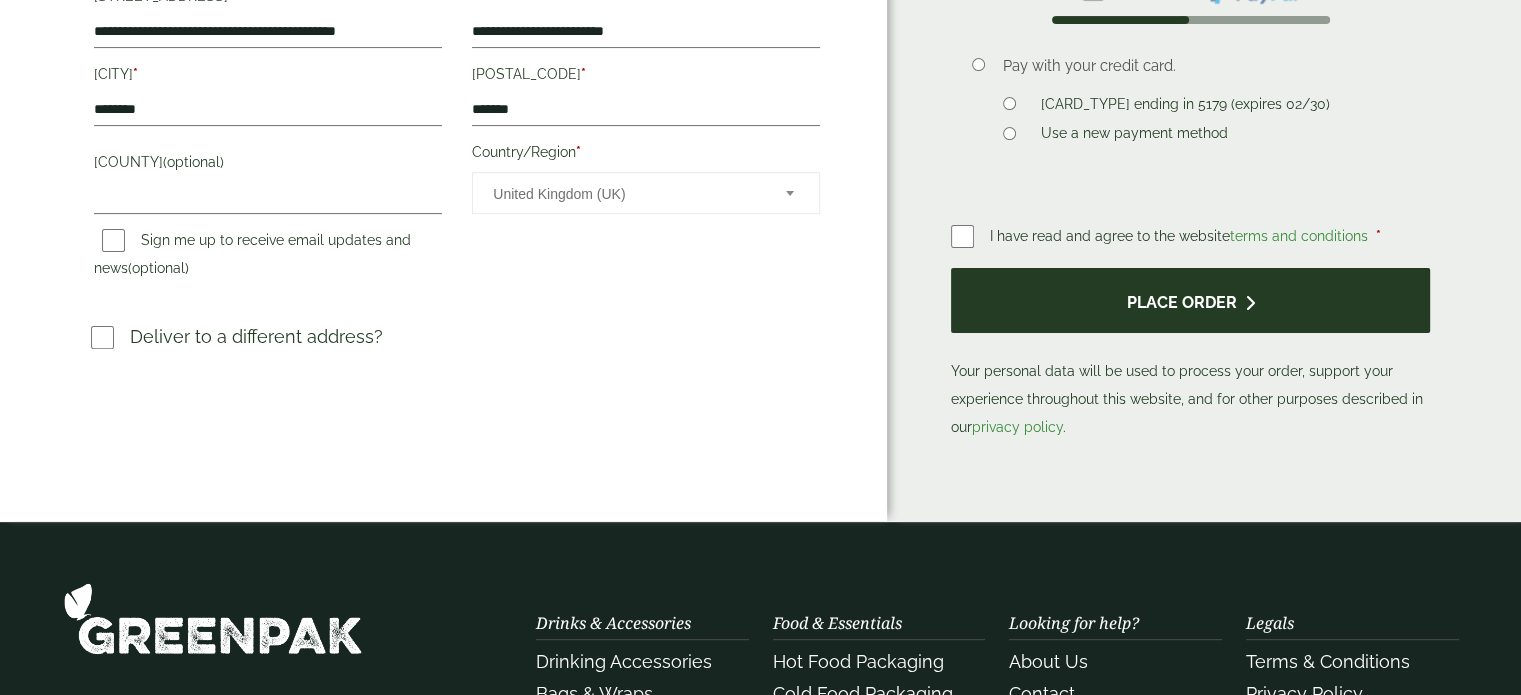 click on "Your personal data will be used to process your order, support your experience throughout this website, and for other purposes described in our  privacy policy ." at bounding box center [1190, 354] 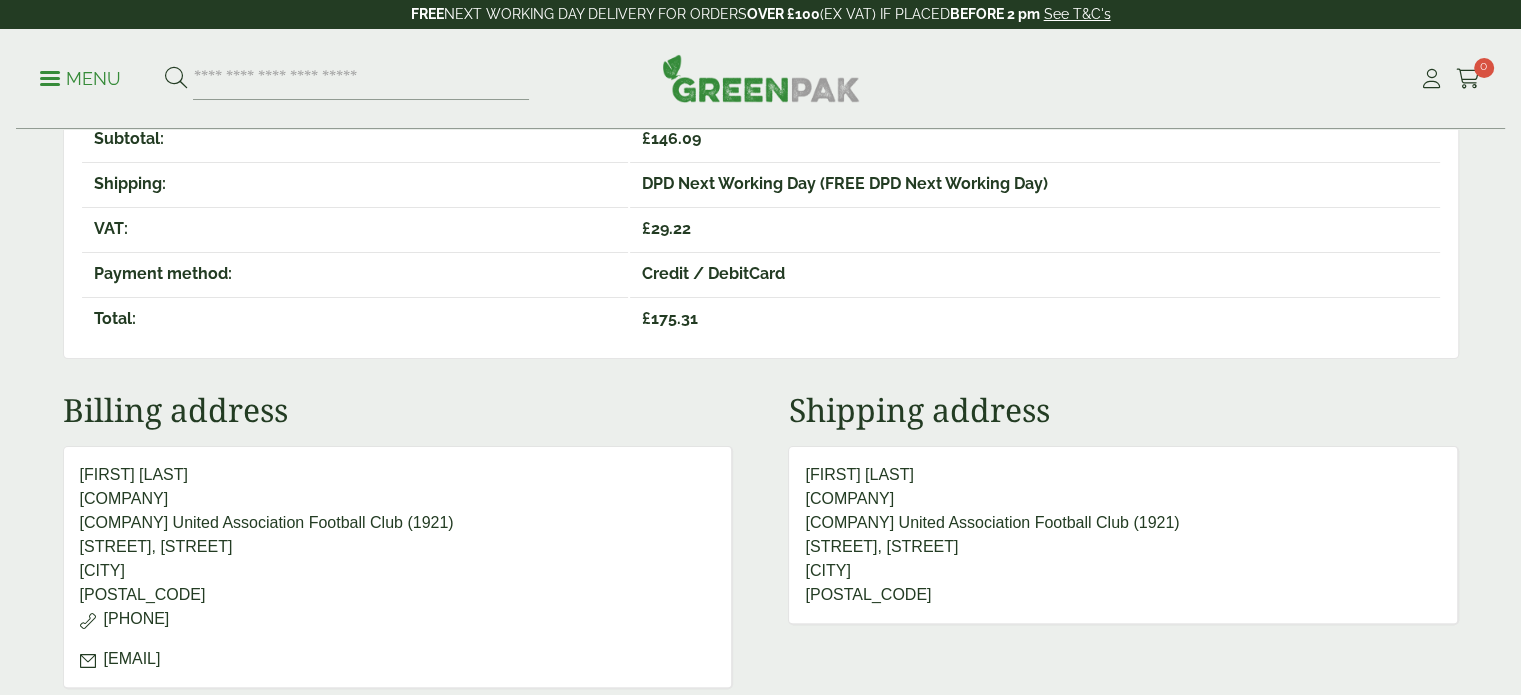 scroll, scrollTop: 0, scrollLeft: 0, axis: both 